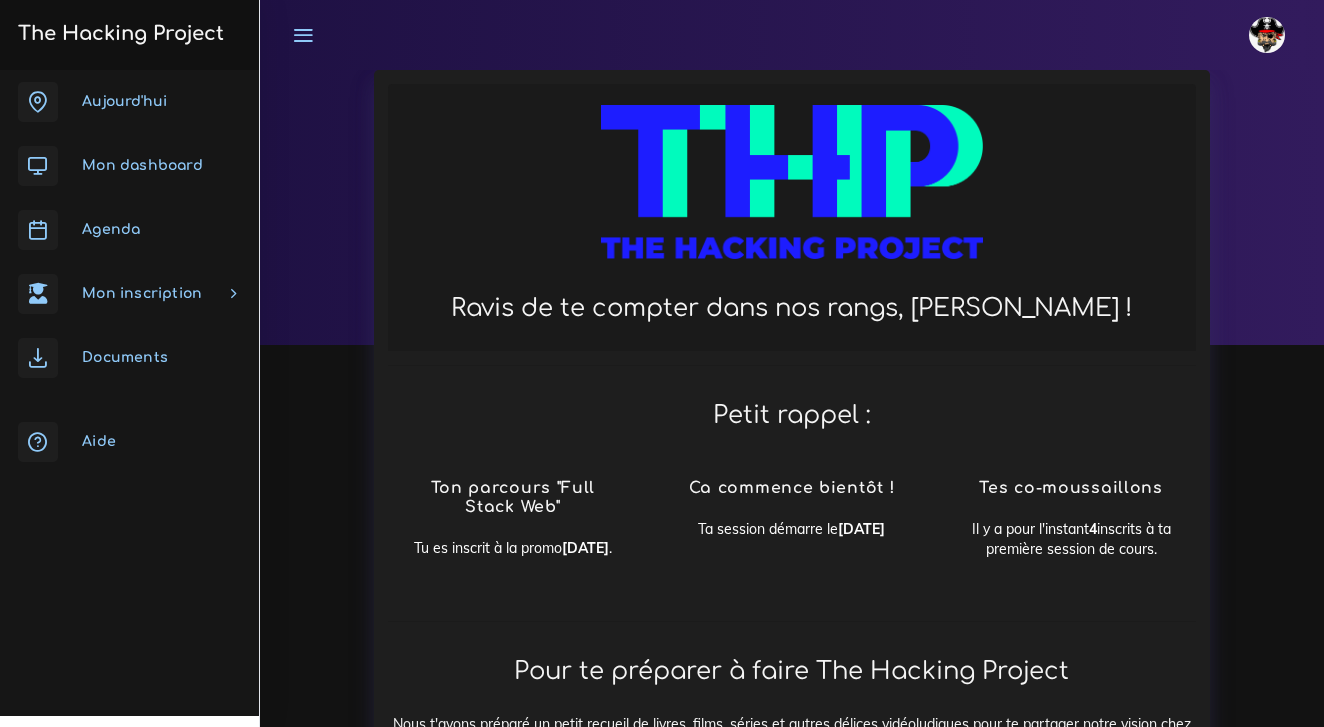 scroll, scrollTop: 0, scrollLeft: 0, axis: both 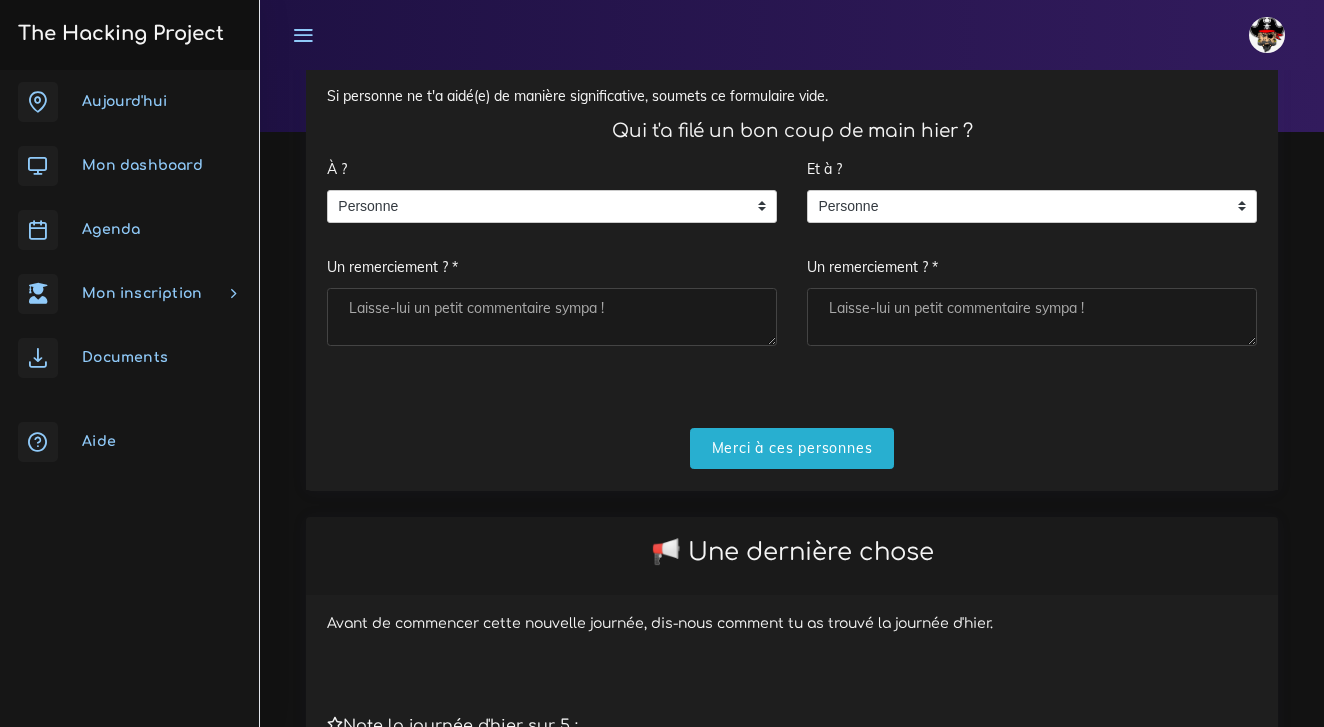 click on "Agenda" at bounding box center [111, 229] 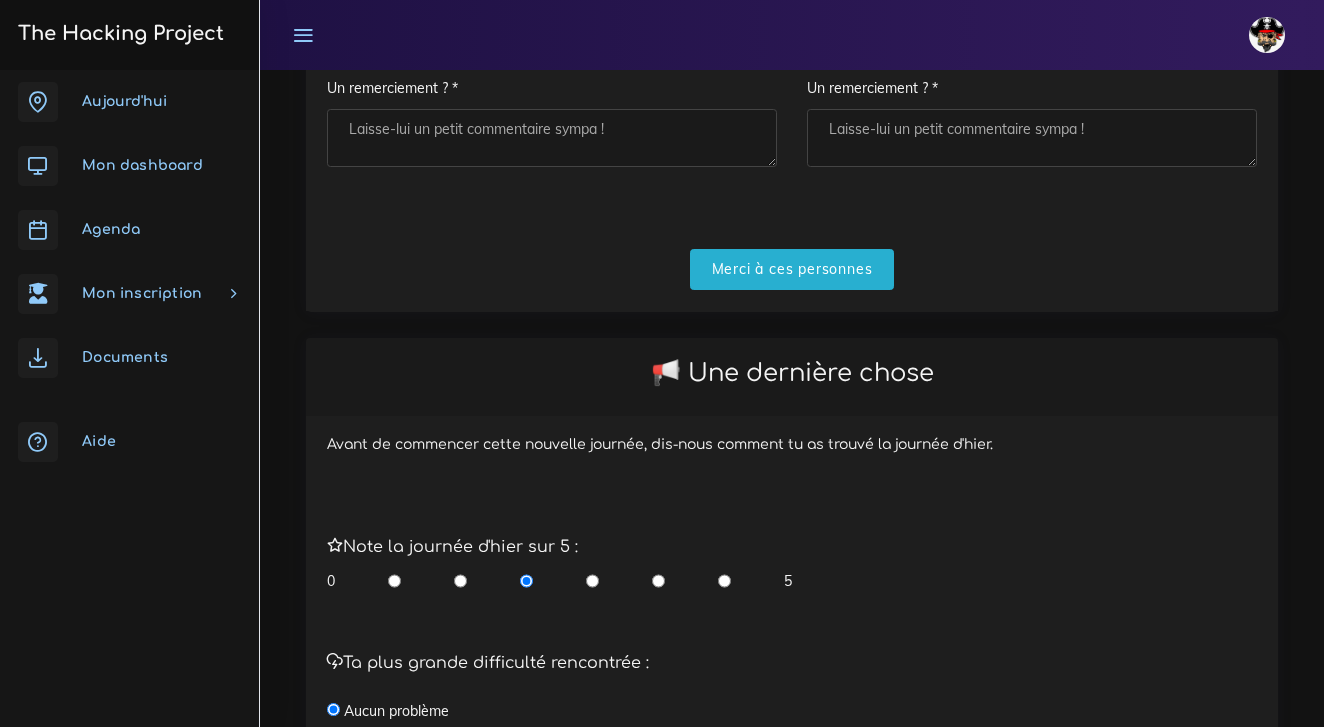 scroll, scrollTop: 282, scrollLeft: 0, axis: vertical 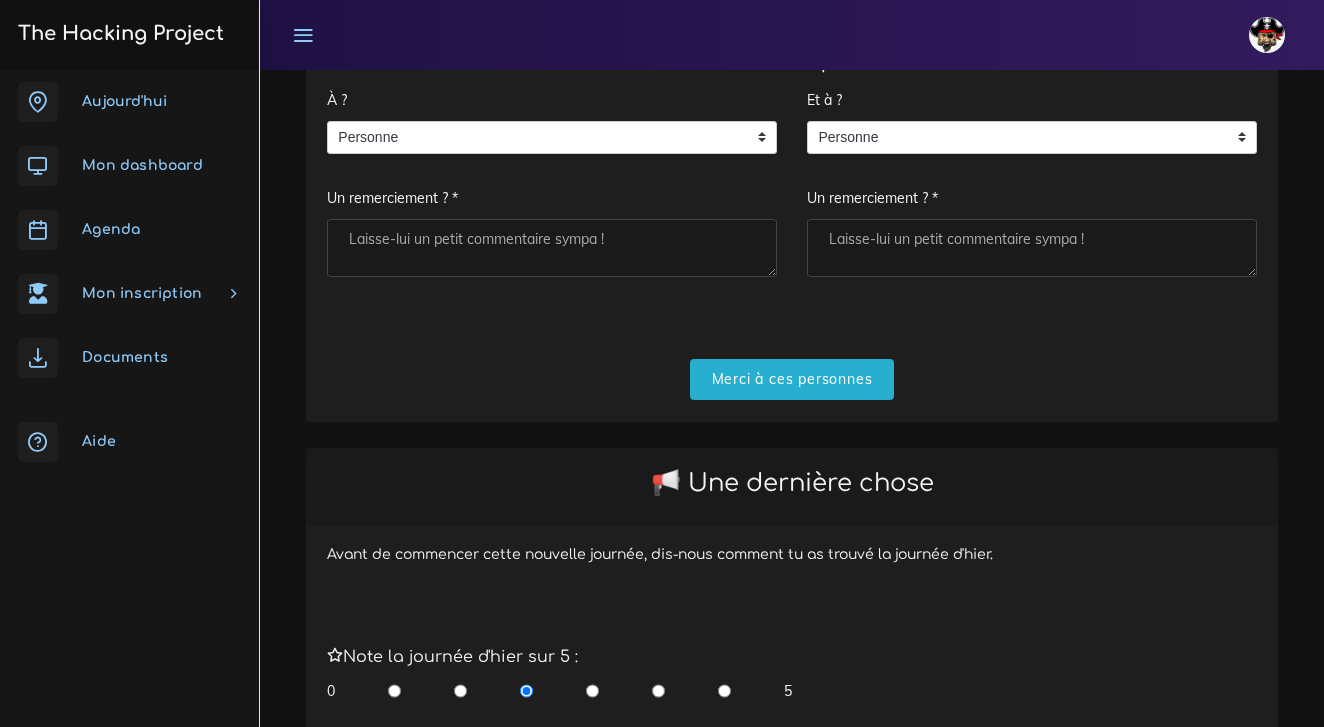 click on "Agenda" at bounding box center (129, 230) 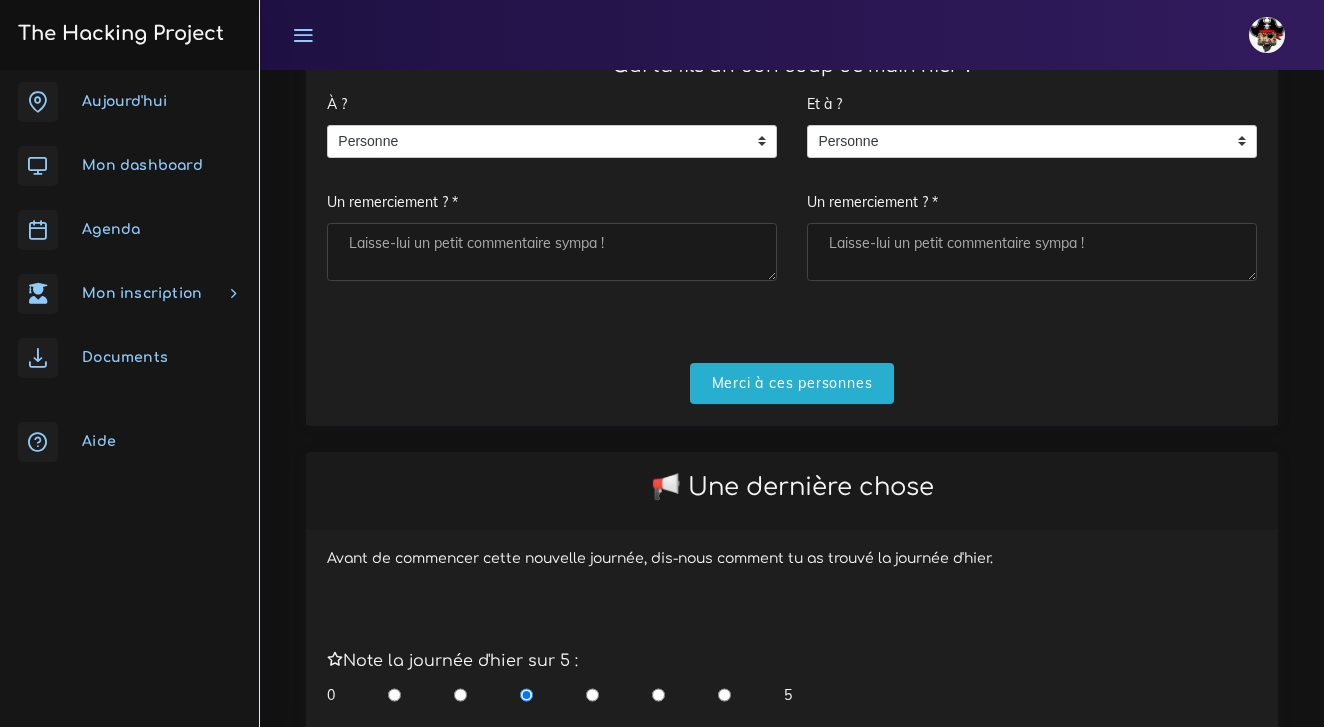 scroll, scrollTop: 278, scrollLeft: 0, axis: vertical 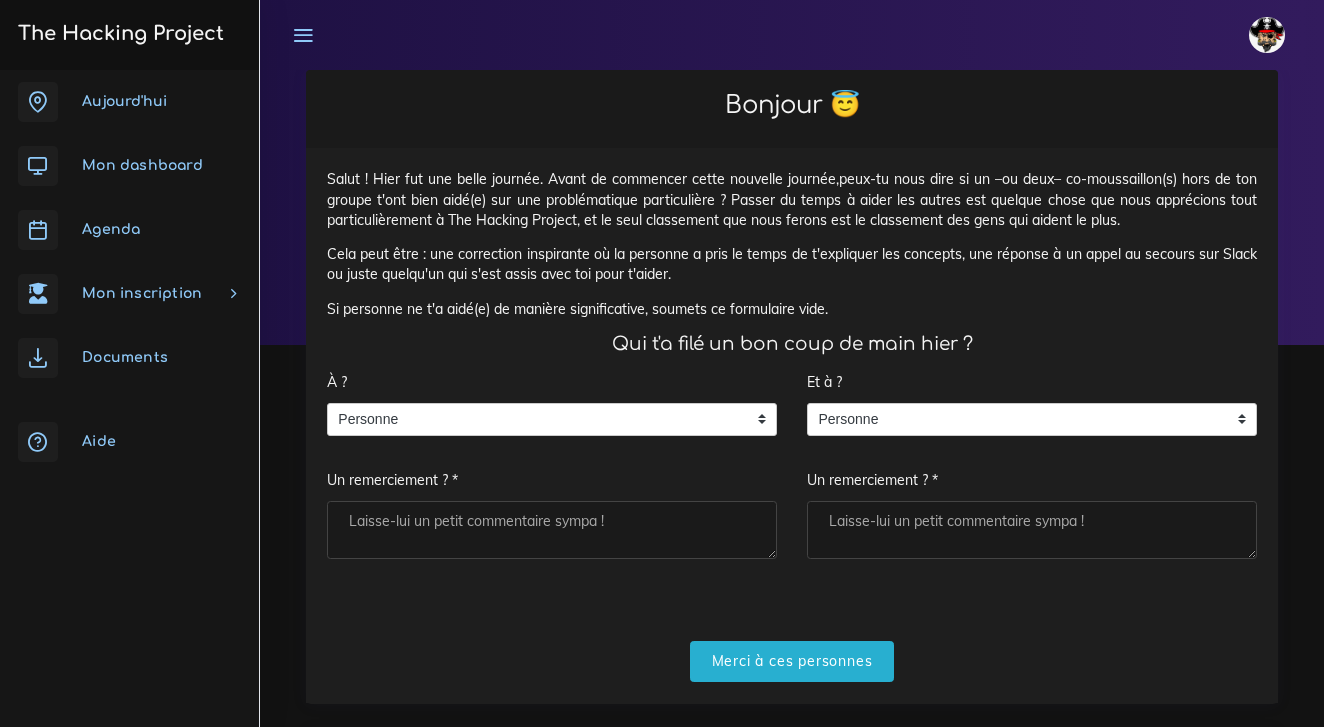 click on "Agenda" at bounding box center [129, 230] 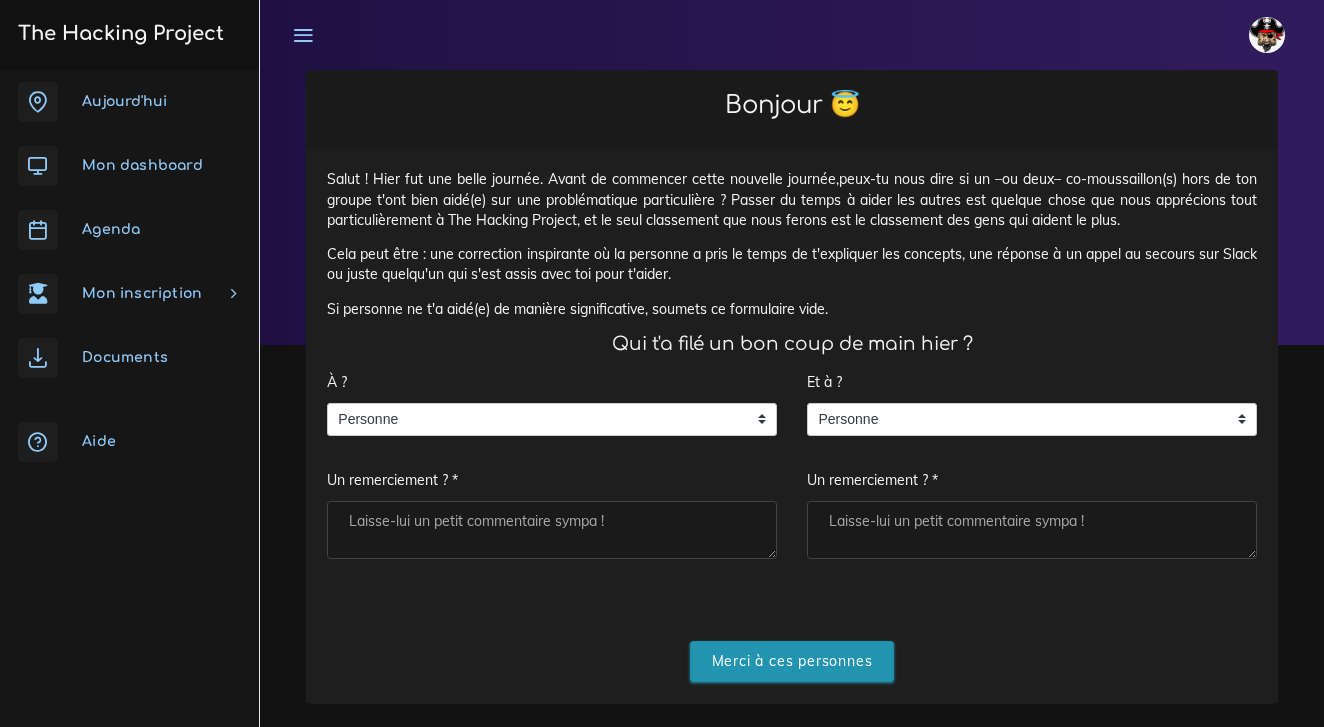 click on "Merci à ces personnes" at bounding box center [792, 661] 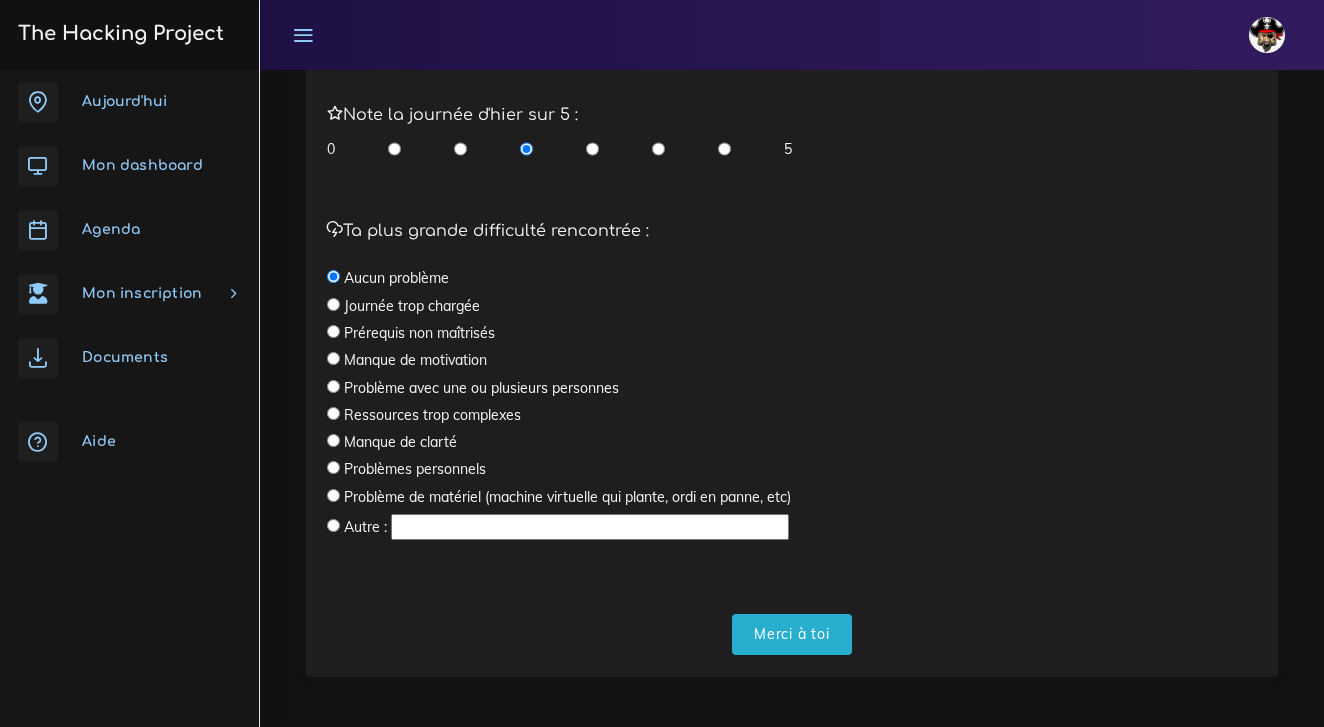 scroll, scrollTop: 578, scrollLeft: 0, axis: vertical 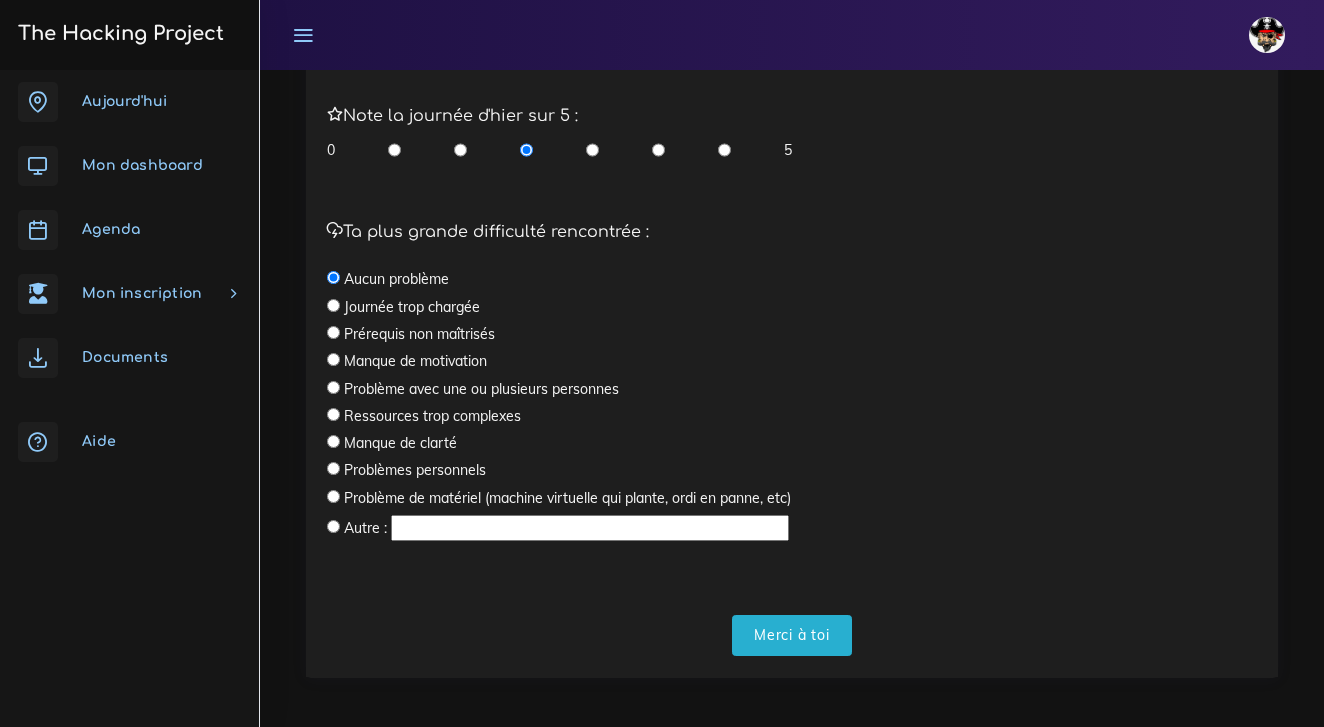 click at bounding box center [658, 150] 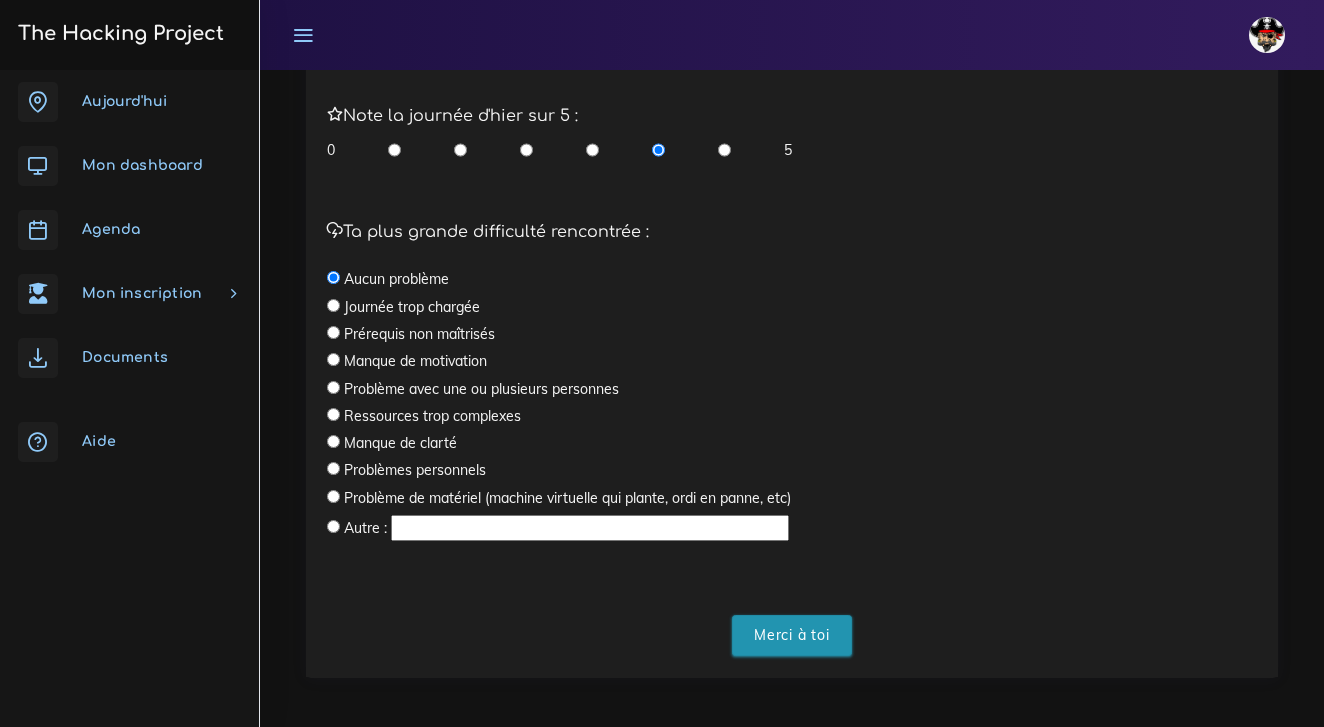 click on "Merci à toi" at bounding box center [792, 635] 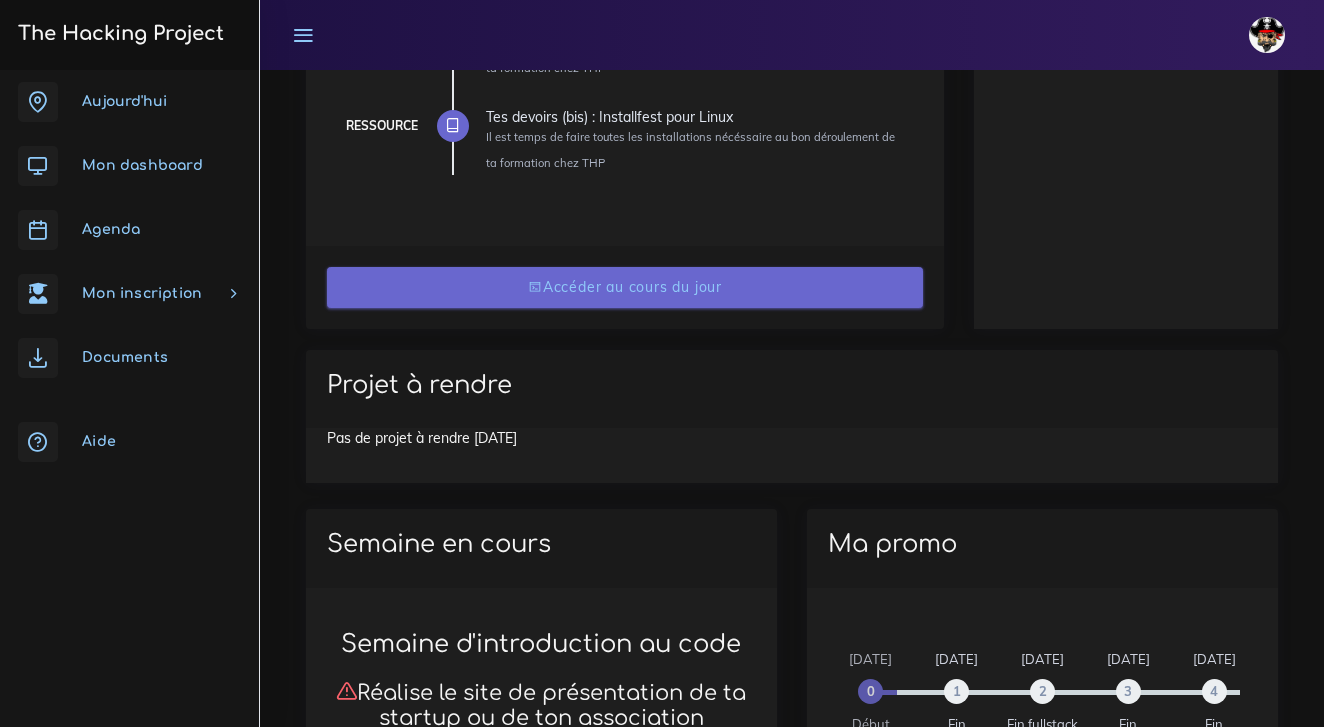 scroll, scrollTop: 1277, scrollLeft: 0, axis: vertical 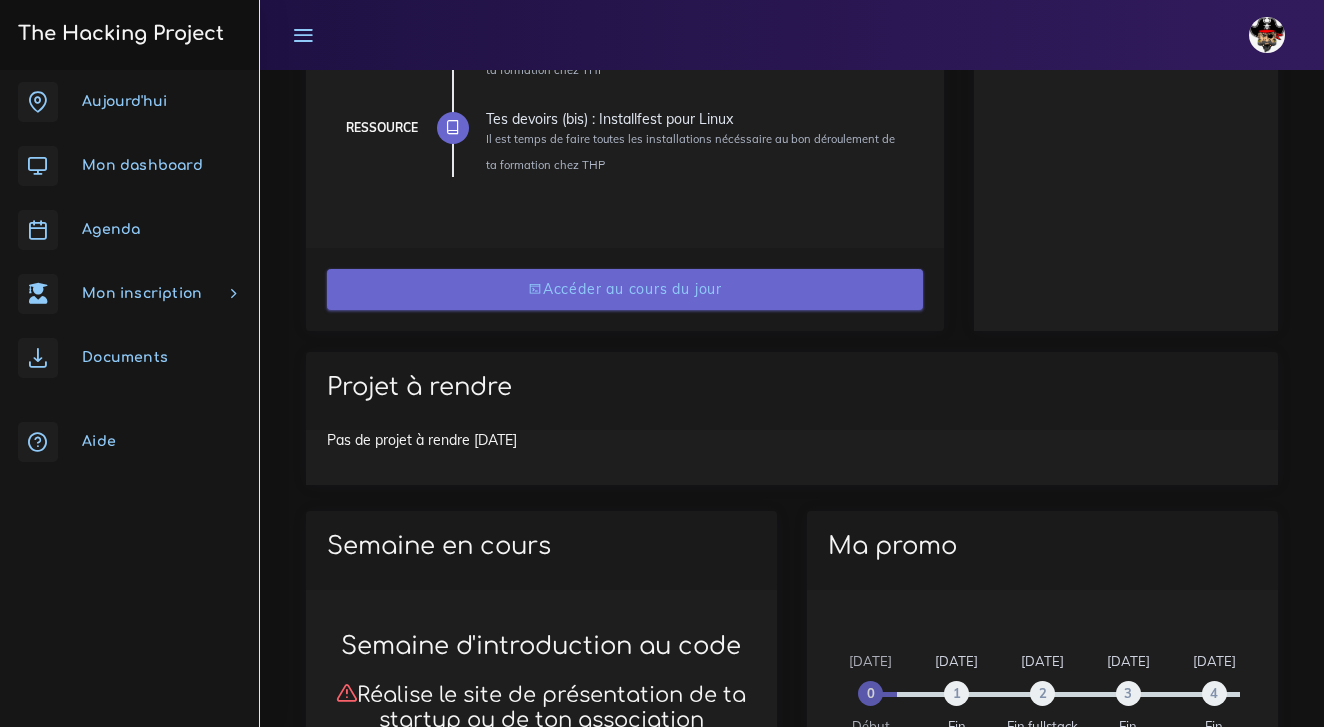 click on "Accéder au cours du jour" at bounding box center (625, 289) 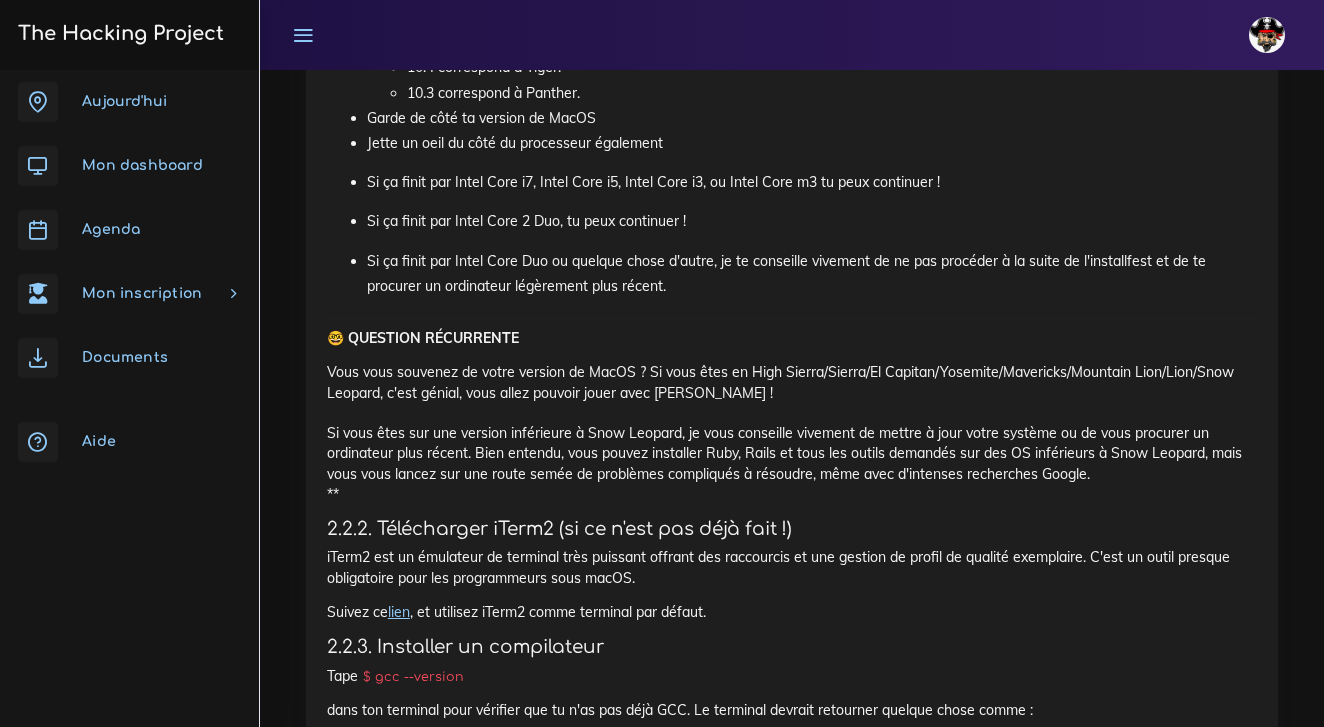 scroll, scrollTop: 25088, scrollLeft: 0, axis: vertical 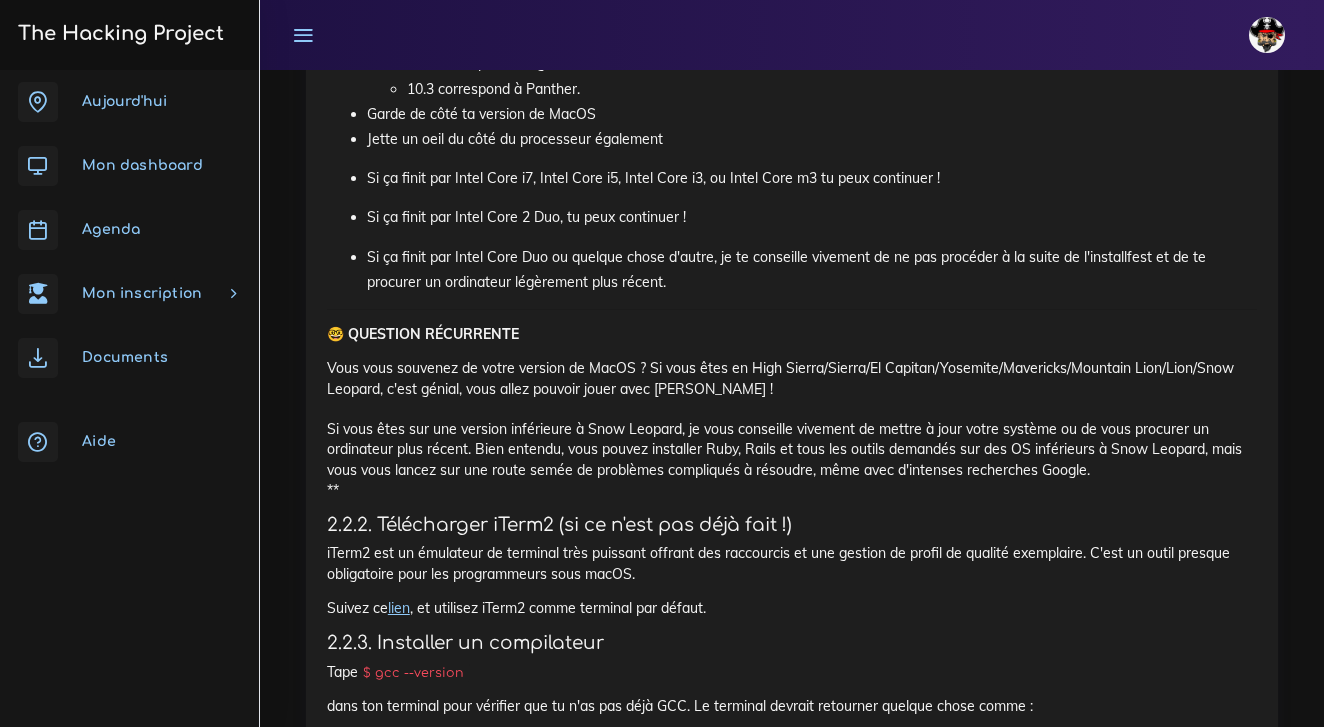 click on "lien" at bounding box center (399, 608) 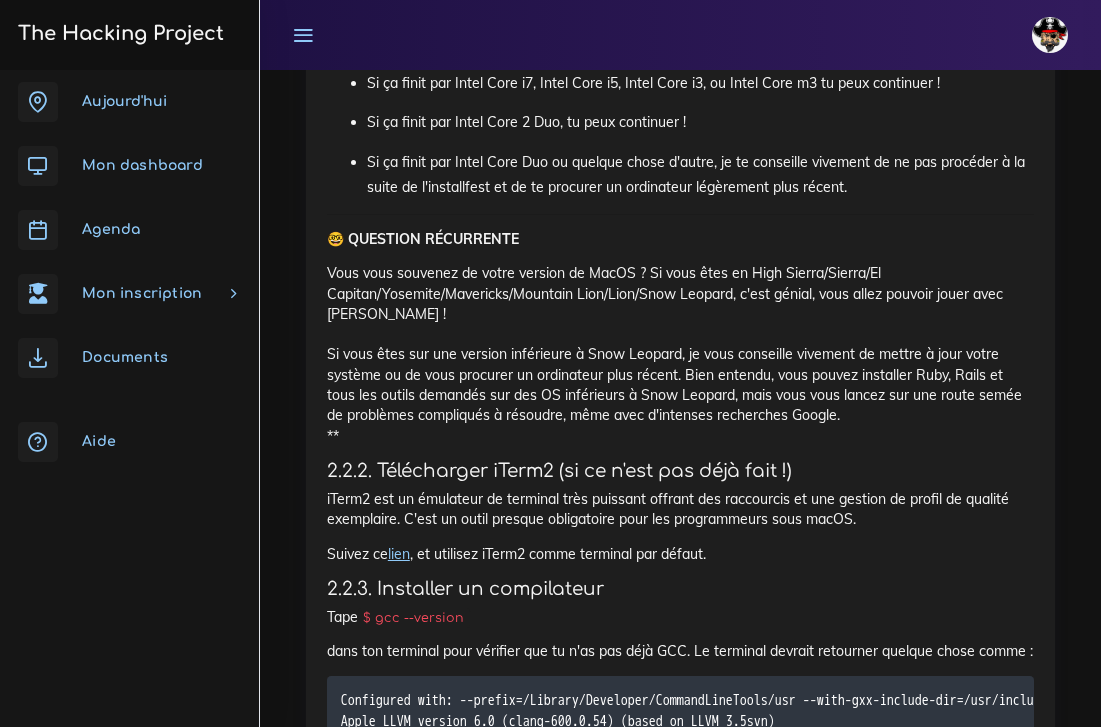 scroll, scrollTop: 27629, scrollLeft: 0, axis: vertical 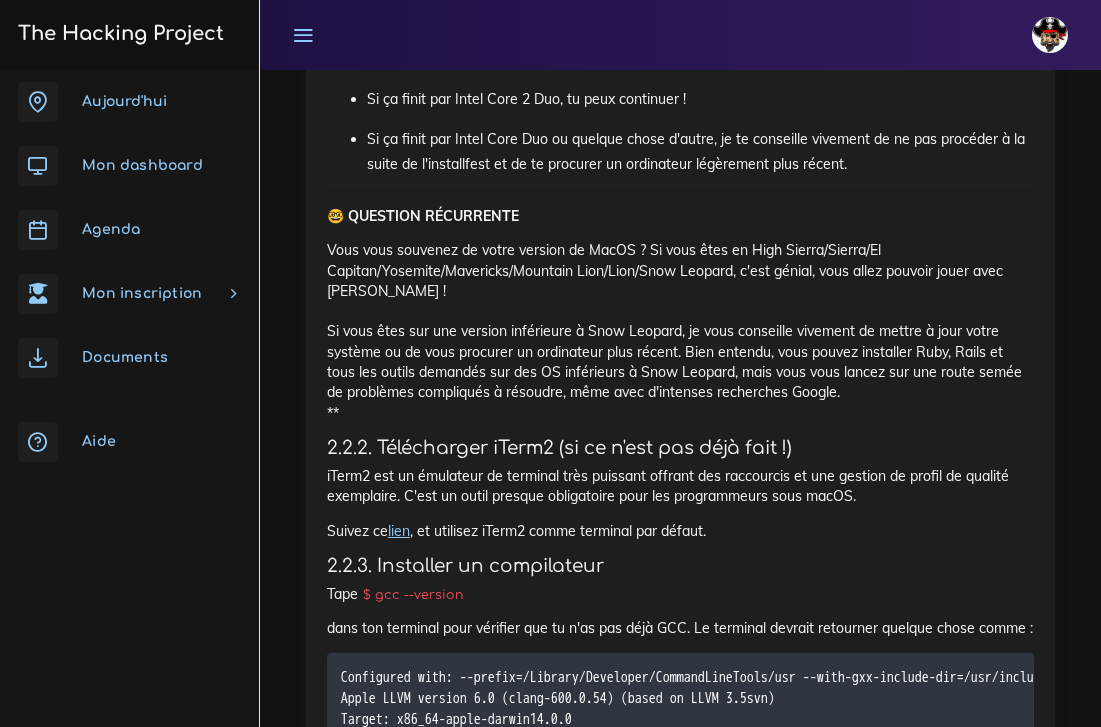 click on "Si tu vois quelque chose à propos de Darwin et/ou LLVM, c'est que tu peux continuer et passer cette section. Sinon, suis les étapes ci-dessous et relance cette commande à la fin !" at bounding box center [680, 792] 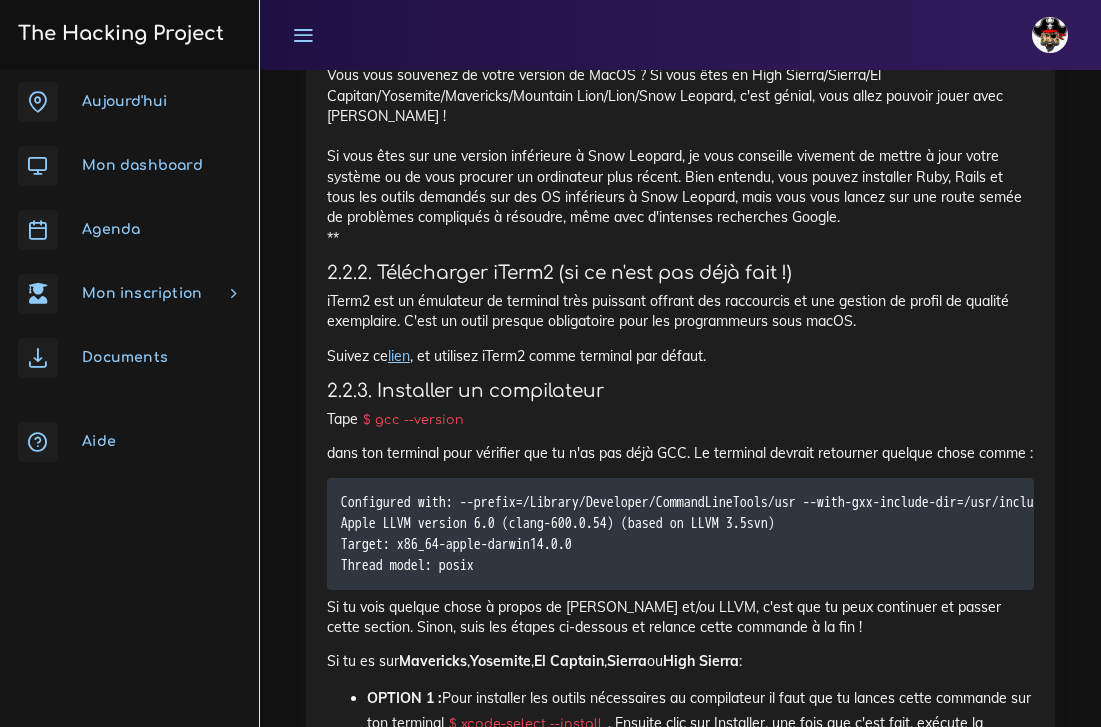 scroll, scrollTop: 27809, scrollLeft: 0, axis: vertical 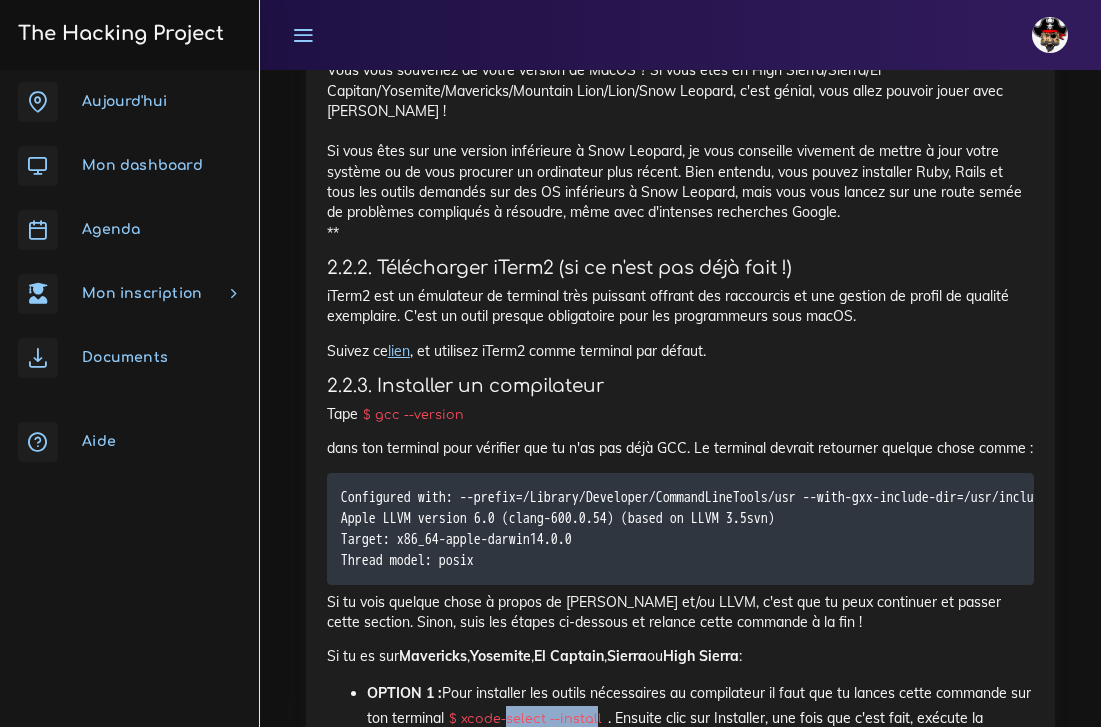 drag, startPoint x: 598, startPoint y: 356, endPoint x: 586, endPoint y: 363, distance: 13.892444 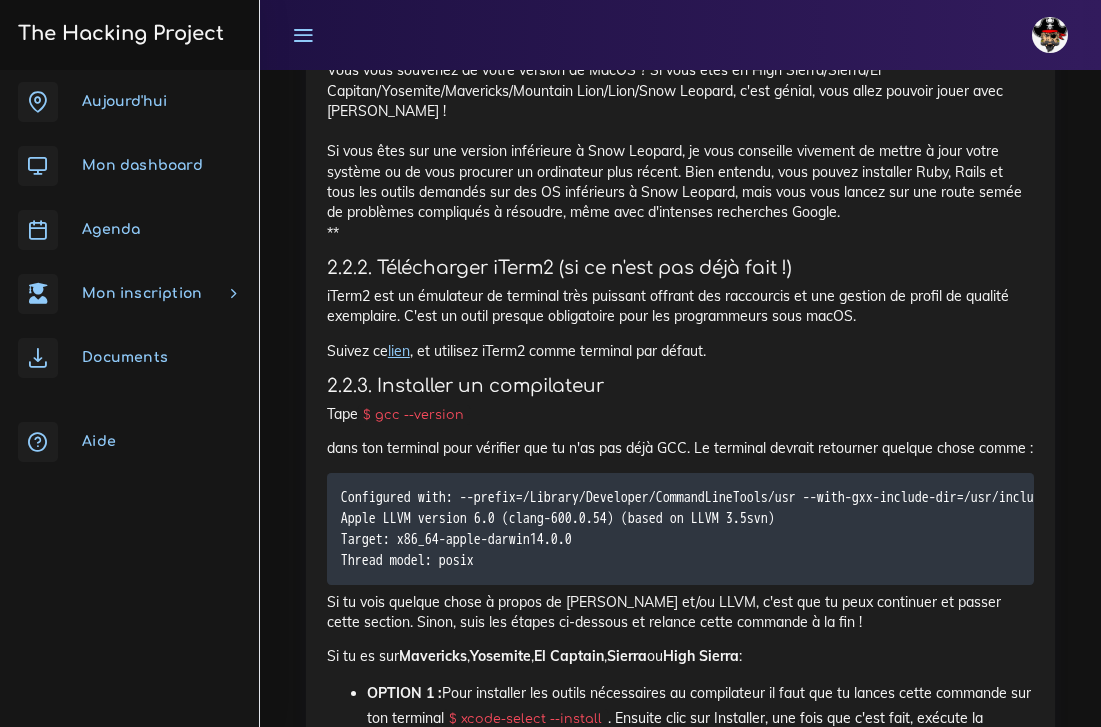 click on "$ xcode-select --install" at bounding box center [526, 719] 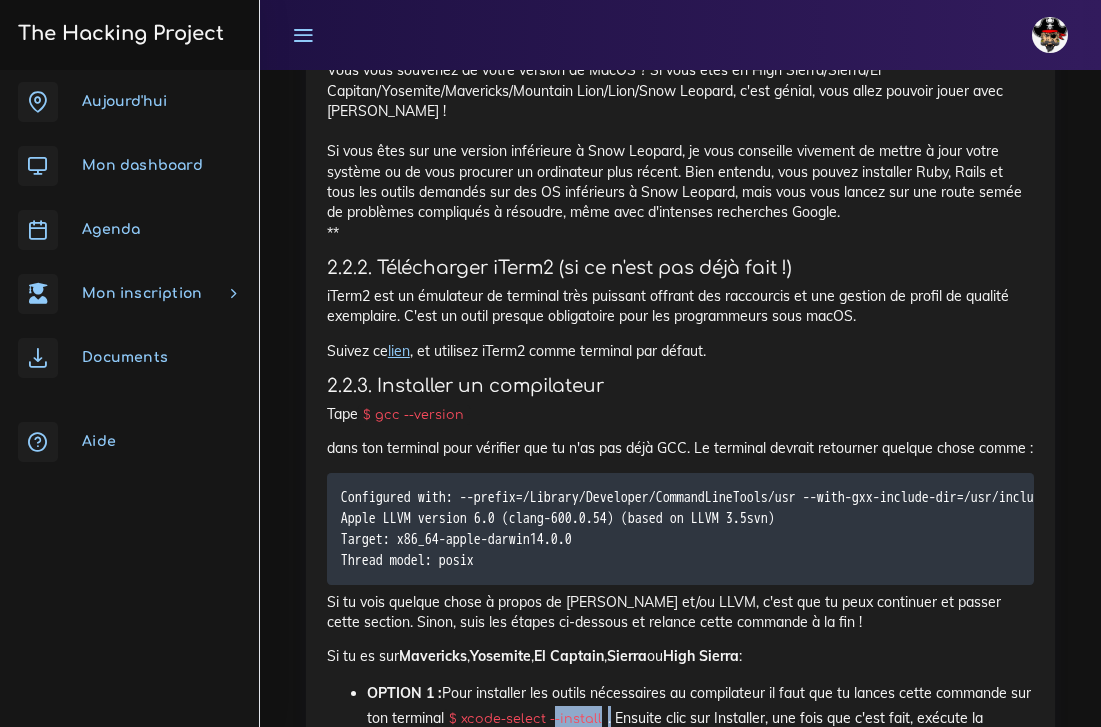 drag, startPoint x: 602, startPoint y: 359, endPoint x: 553, endPoint y: 363, distance: 49.162994 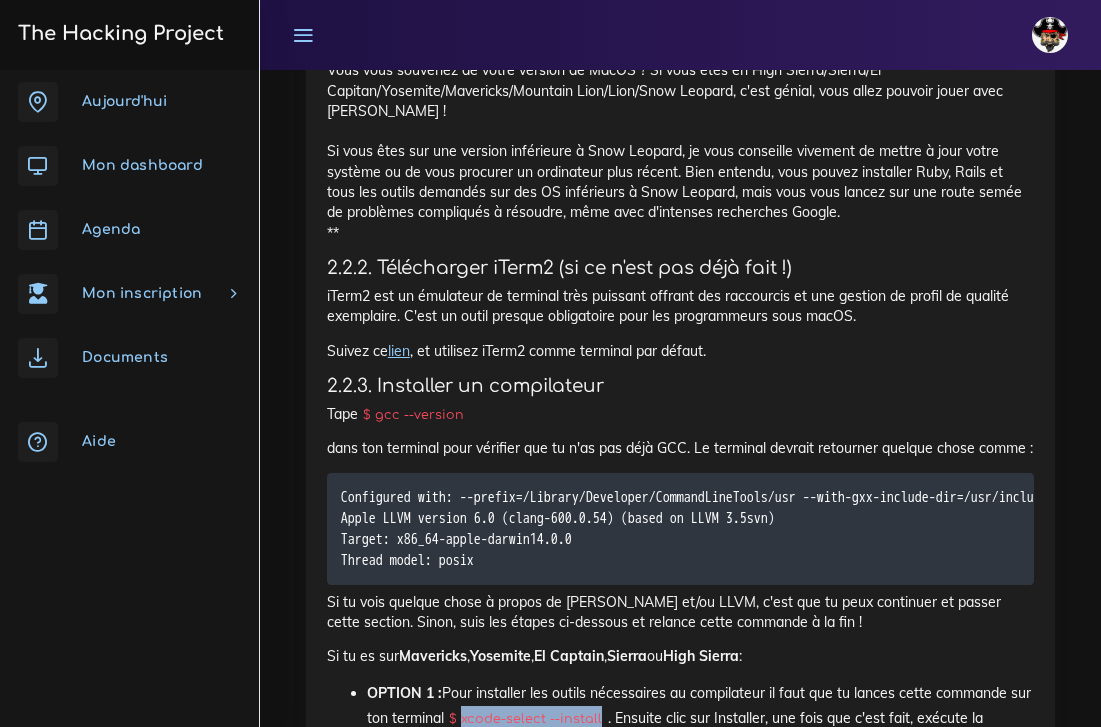 drag, startPoint x: 599, startPoint y: 356, endPoint x: 466, endPoint y: 357, distance: 133.00375 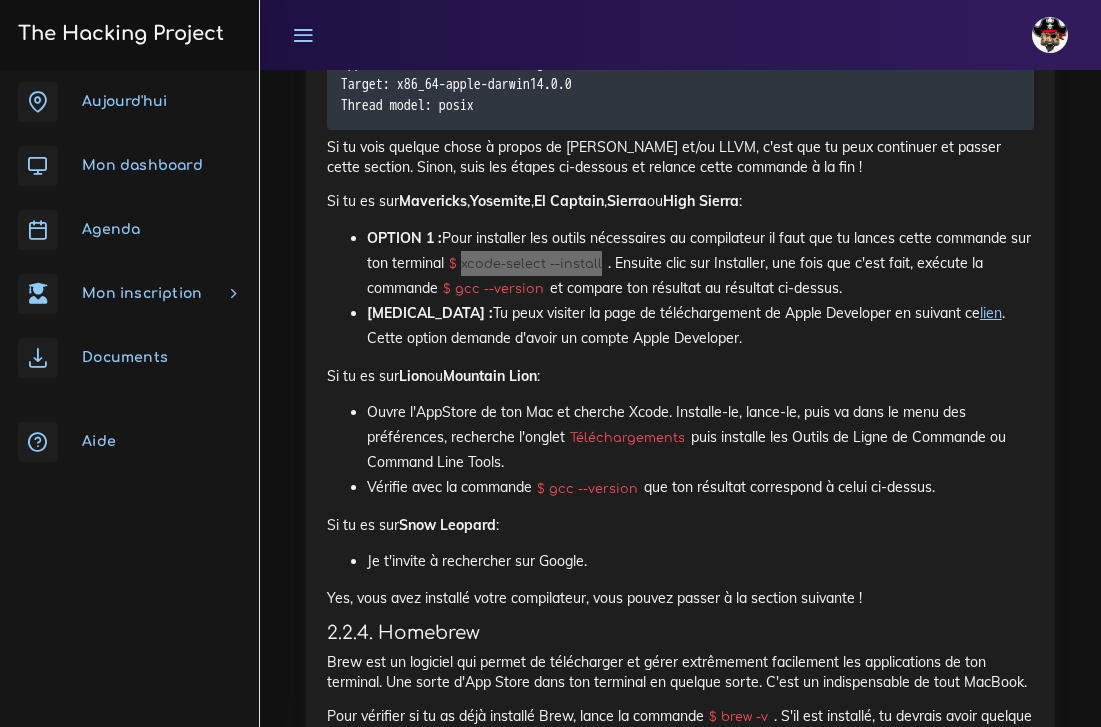 scroll, scrollTop: 28268, scrollLeft: 0, axis: vertical 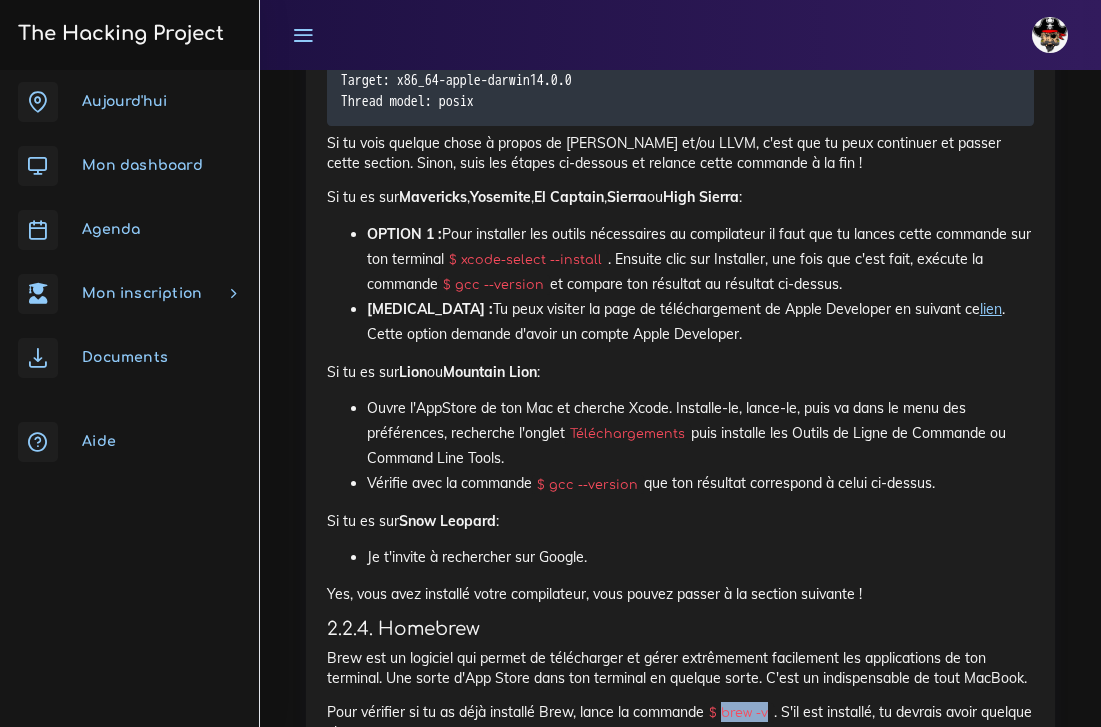 drag, startPoint x: 772, startPoint y: 352, endPoint x: 727, endPoint y: 353, distance: 45.01111 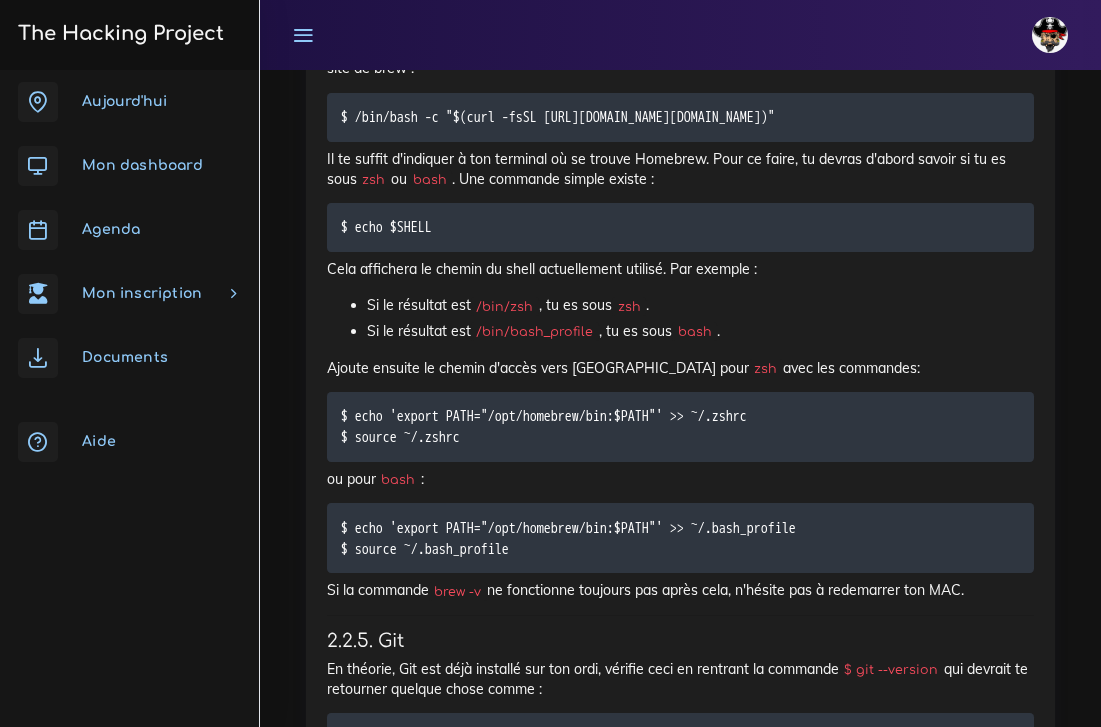 scroll, scrollTop: 29210, scrollLeft: 0, axis: vertical 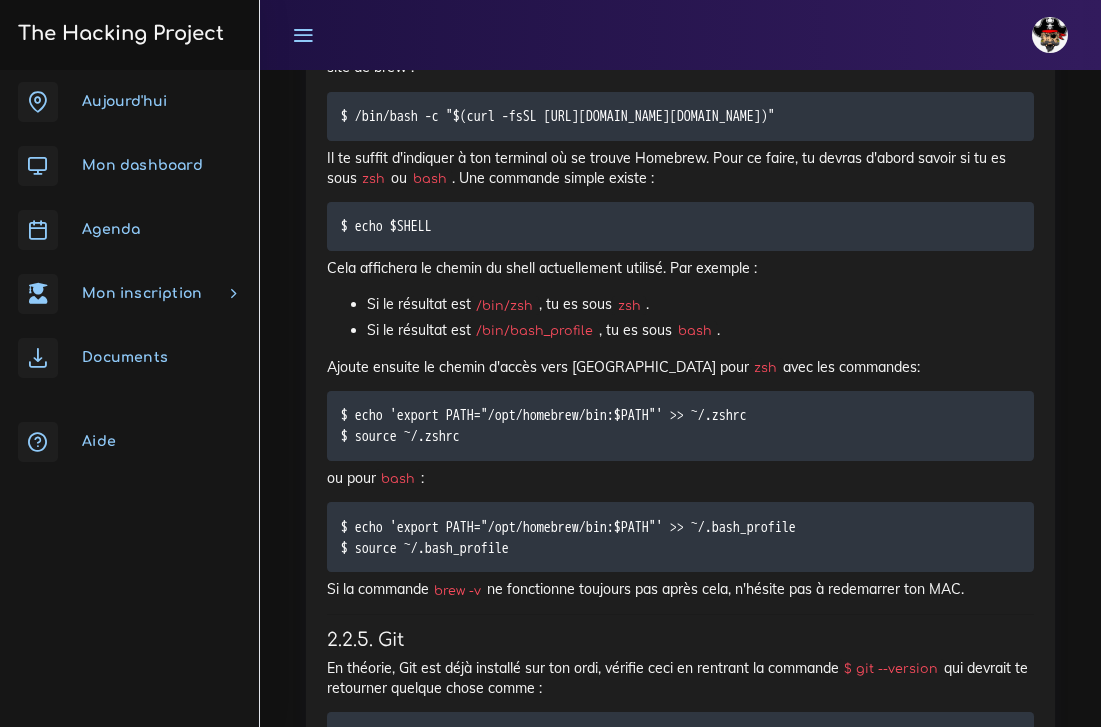 click on "$ git --version" at bounding box center (891, 669) 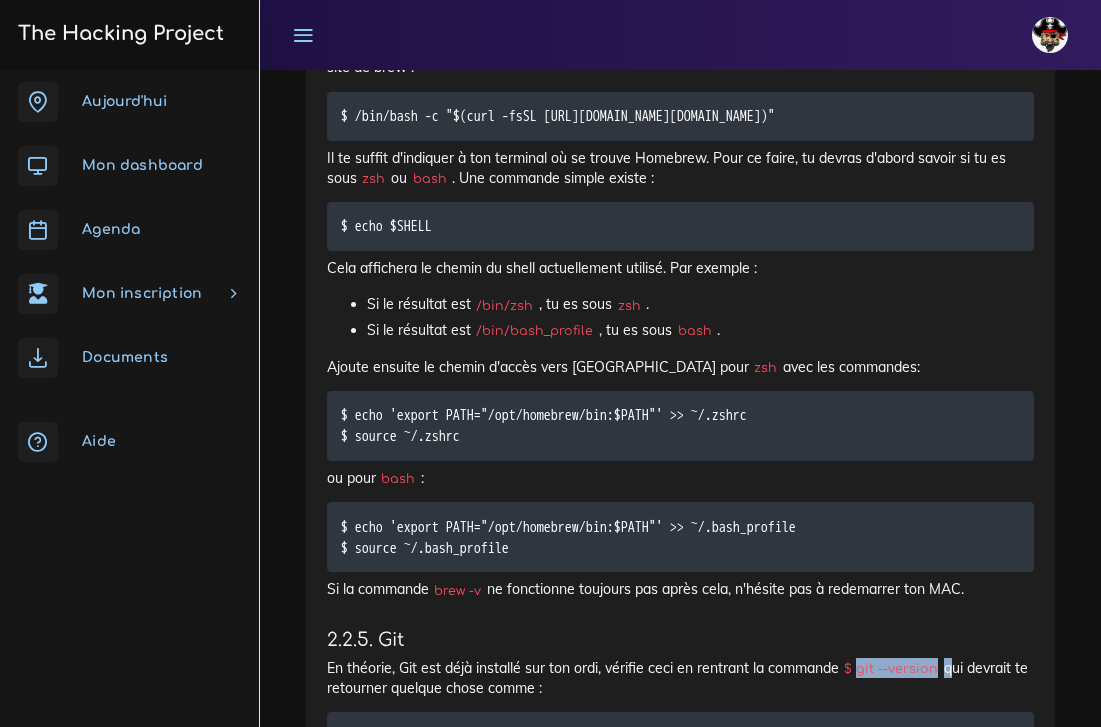 drag, startPoint x: 936, startPoint y: 299, endPoint x: 863, endPoint y: 298, distance: 73.00685 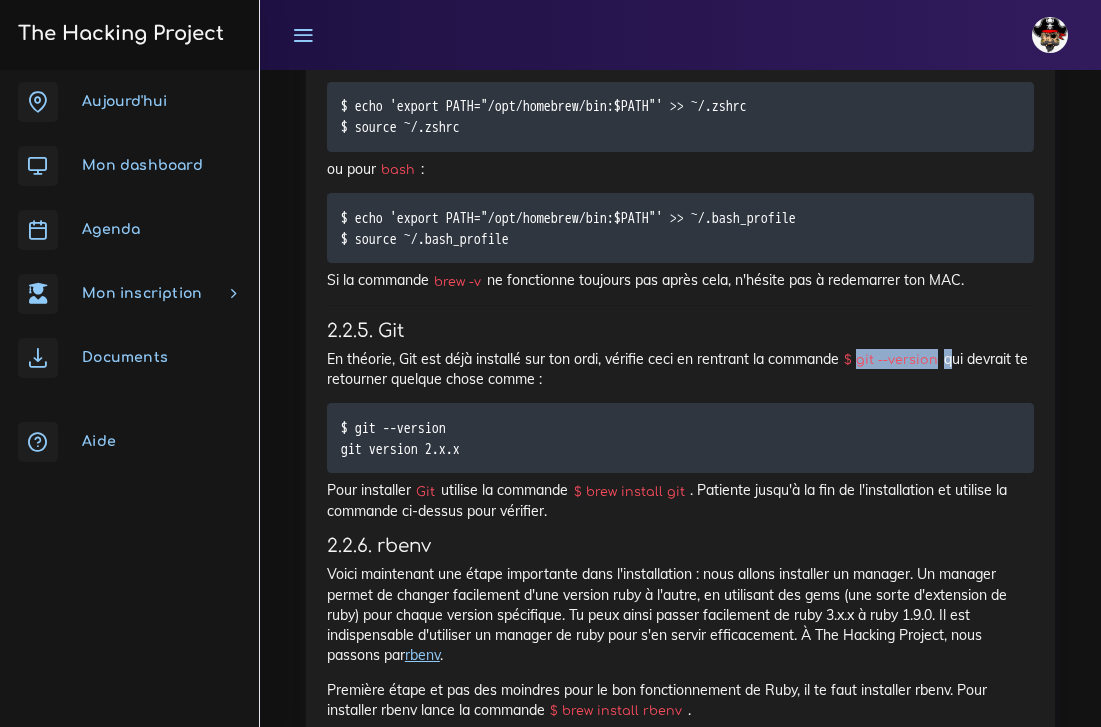 scroll, scrollTop: 29523, scrollLeft: 0, axis: vertical 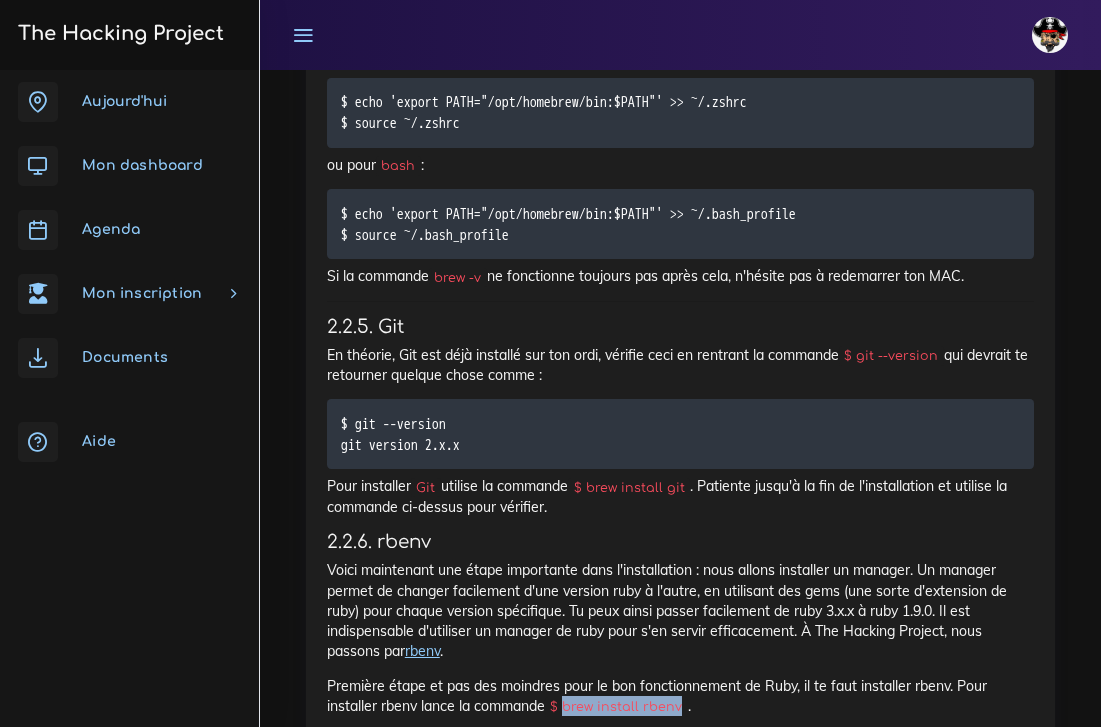 drag, startPoint x: 684, startPoint y: 334, endPoint x: 569, endPoint y: 333, distance: 115.00435 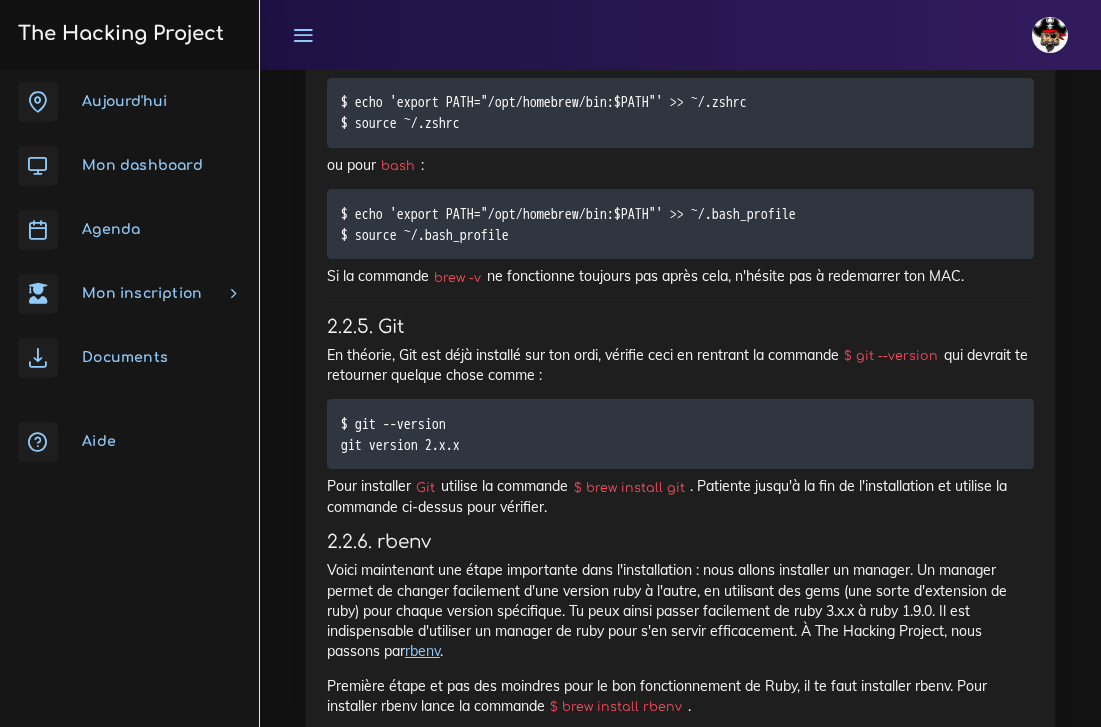 click on "rbenv init" at bounding box center [643, -5559] 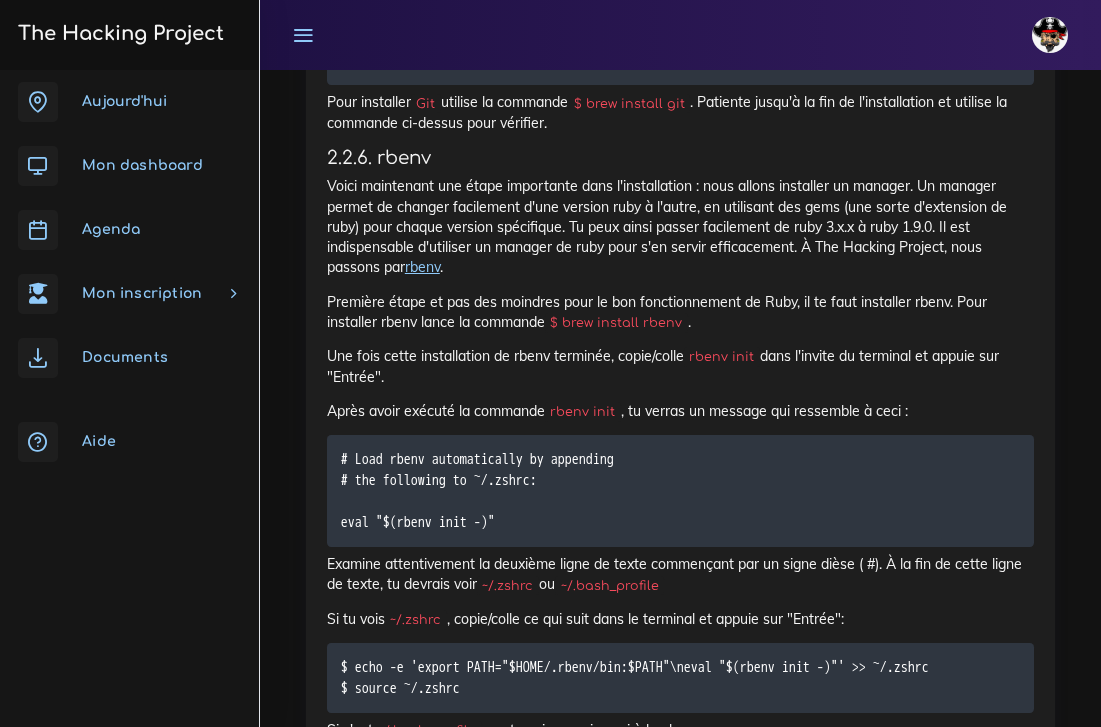 scroll, scrollTop: 29909, scrollLeft: 0, axis: vertical 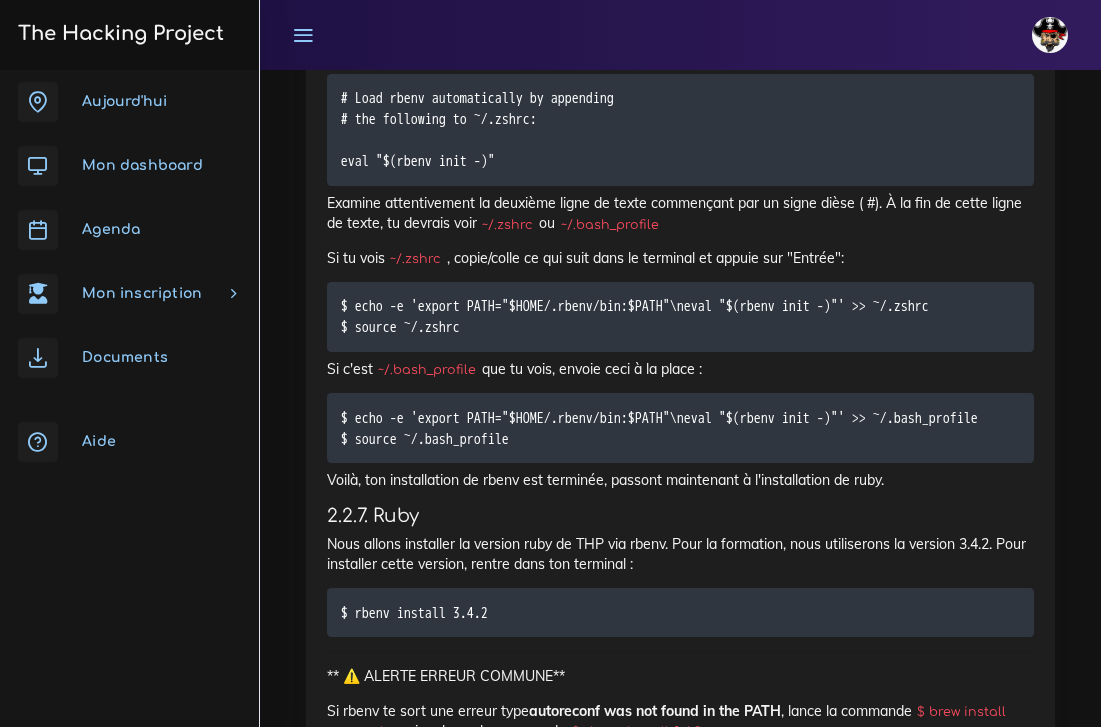 drag, startPoint x: 784, startPoint y: 421, endPoint x: 764, endPoint y: 421, distance: 20 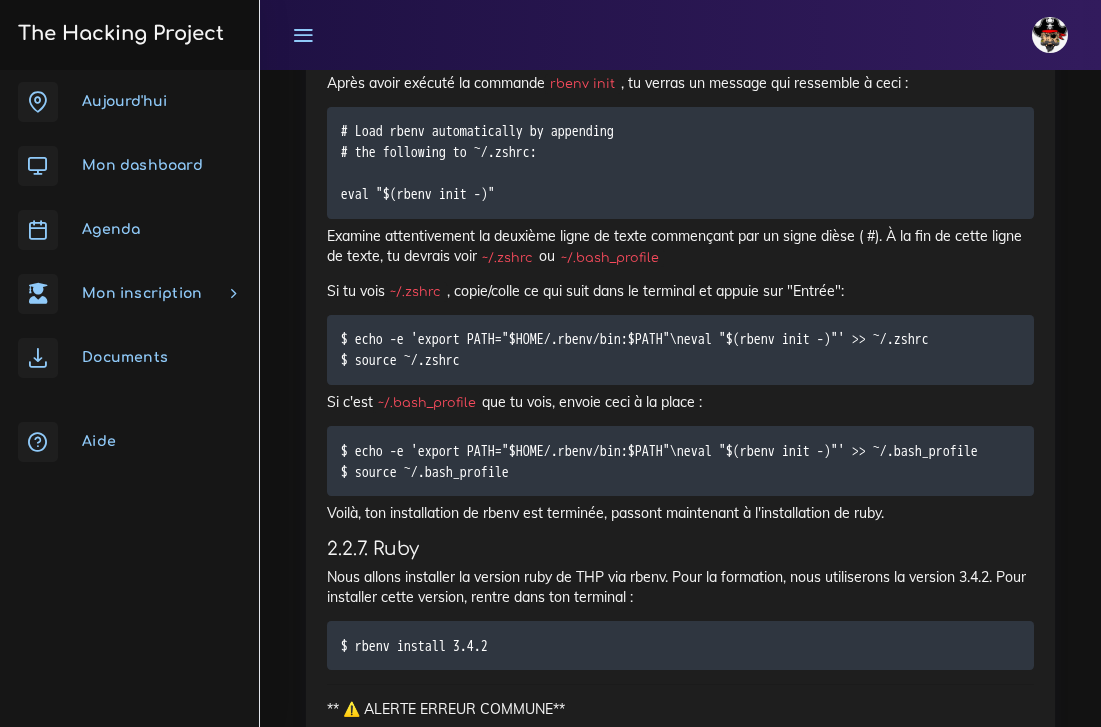 scroll, scrollTop: 30246, scrollLeft: 0, axis: vertical 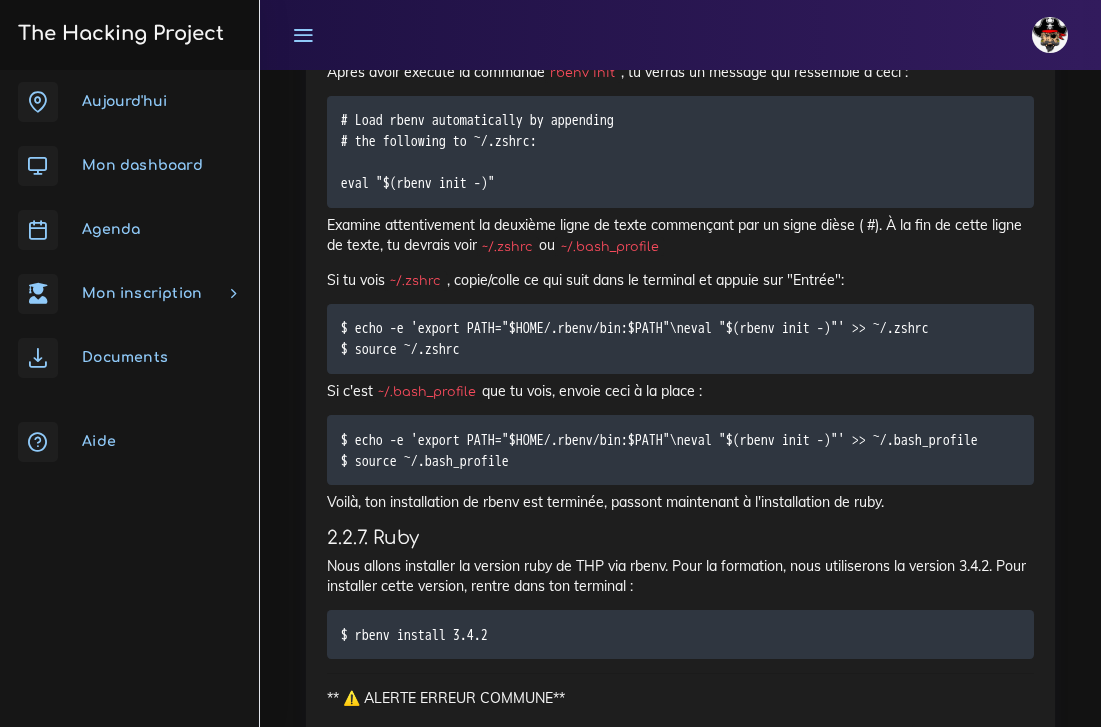 click on "$ rbenv install 3.4.2" at bounding box center [680, 634] 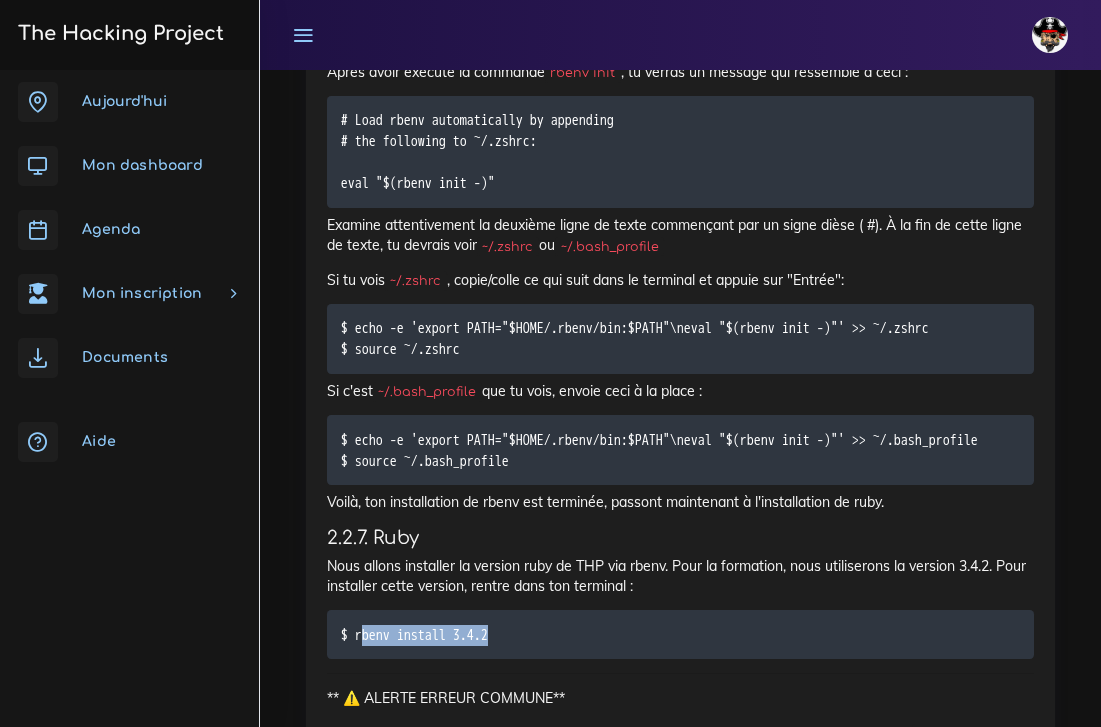 drag, startPoint x: 528, startPoint y: 255, endPoint x: 362, endPoint y: 256, distance: 166.003 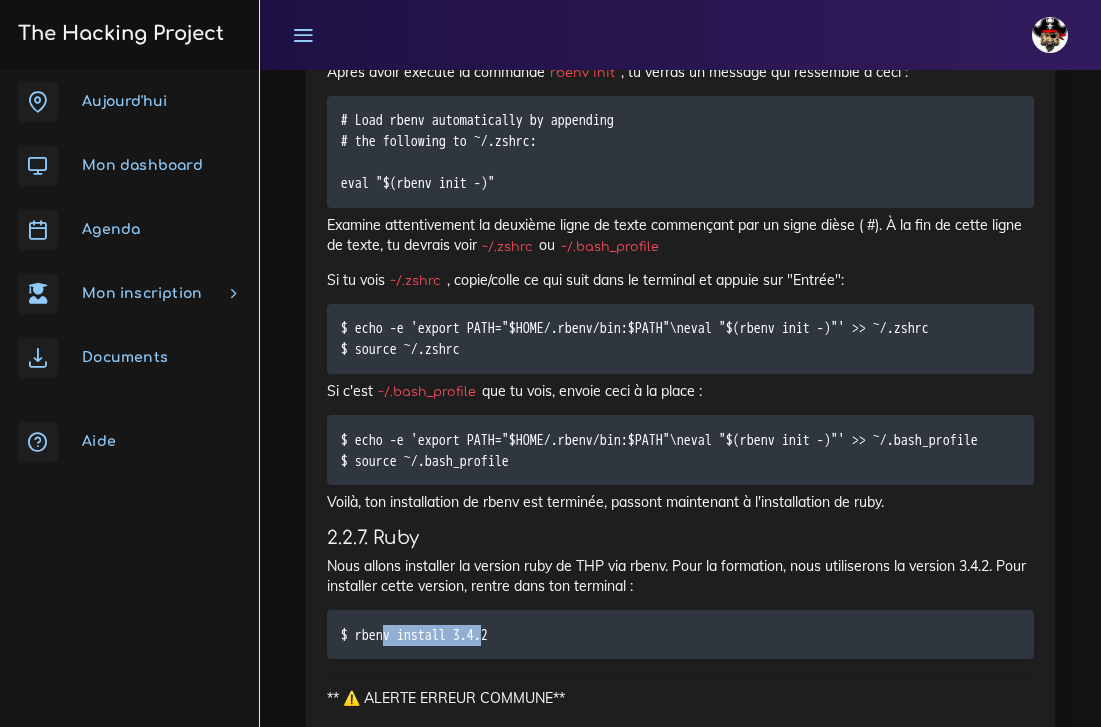 drag, startPoint x: 513, startPoint y: 257, endPoint x: 391, endPoint y: 258, distance: 122.0041 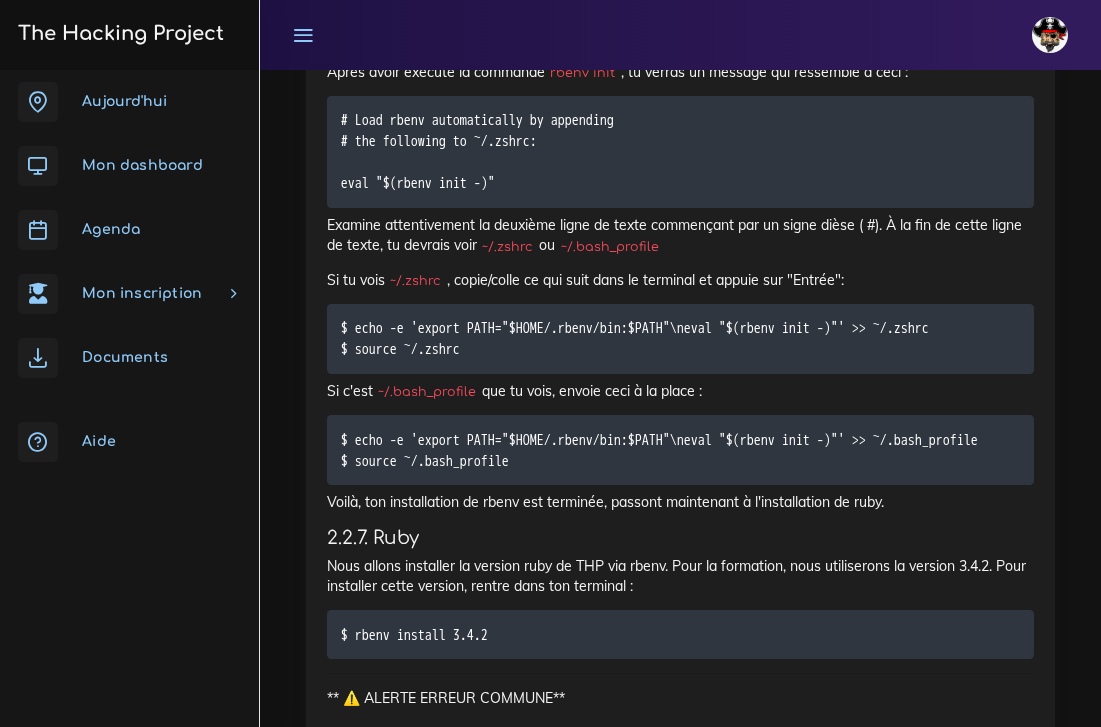 click on "$ rbenv install 3.4.2" at bounding box center [382, -5279] 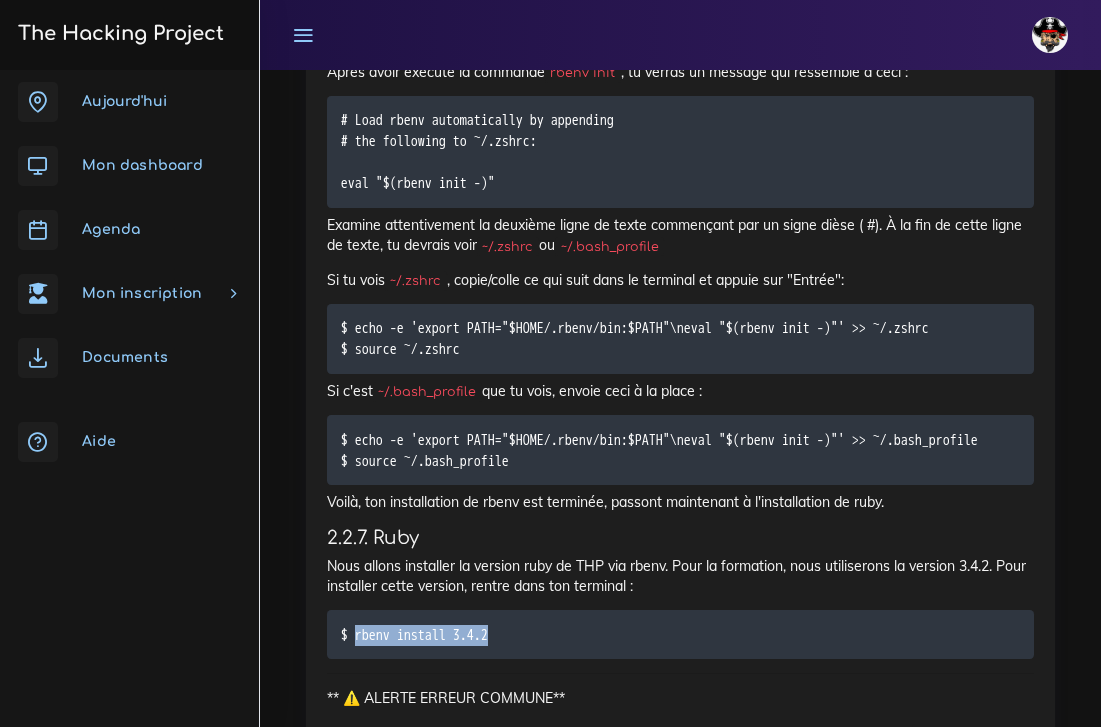 drag, startPoint x: 519, startPoint y: 258, endPoint x: 356, endPoint y: 252, distance: 163.1104 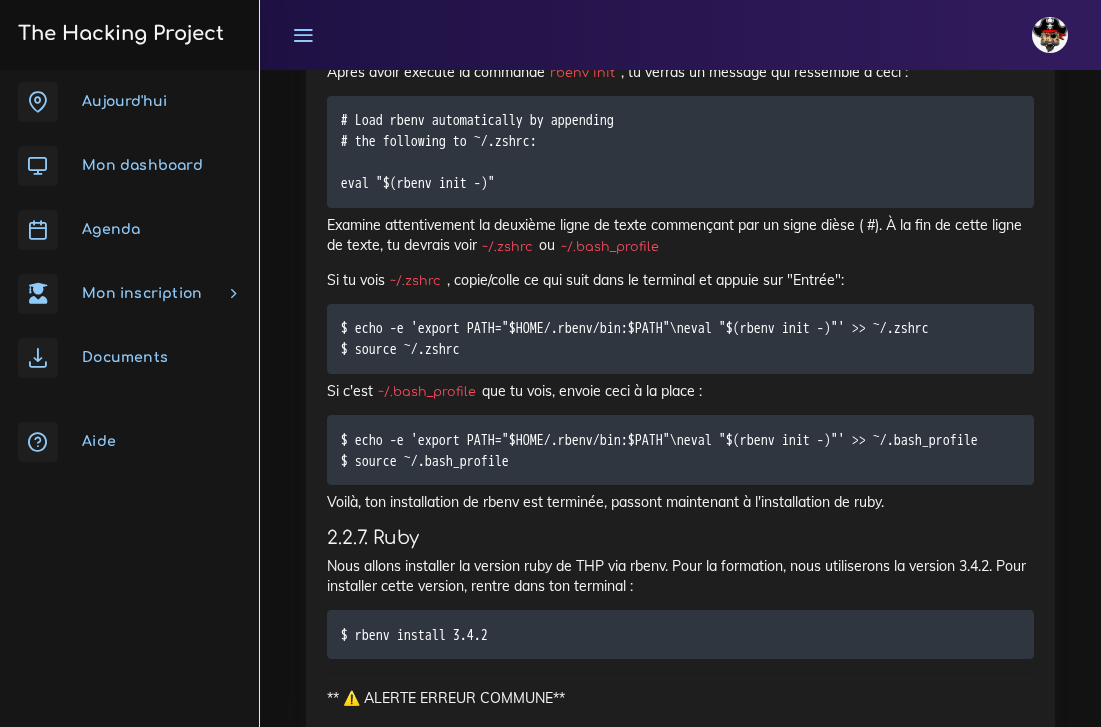 drag, startPoint x: 789, startPoint y: 446, endPoint x: 676, endPoint y: 443, distance: 113.03982 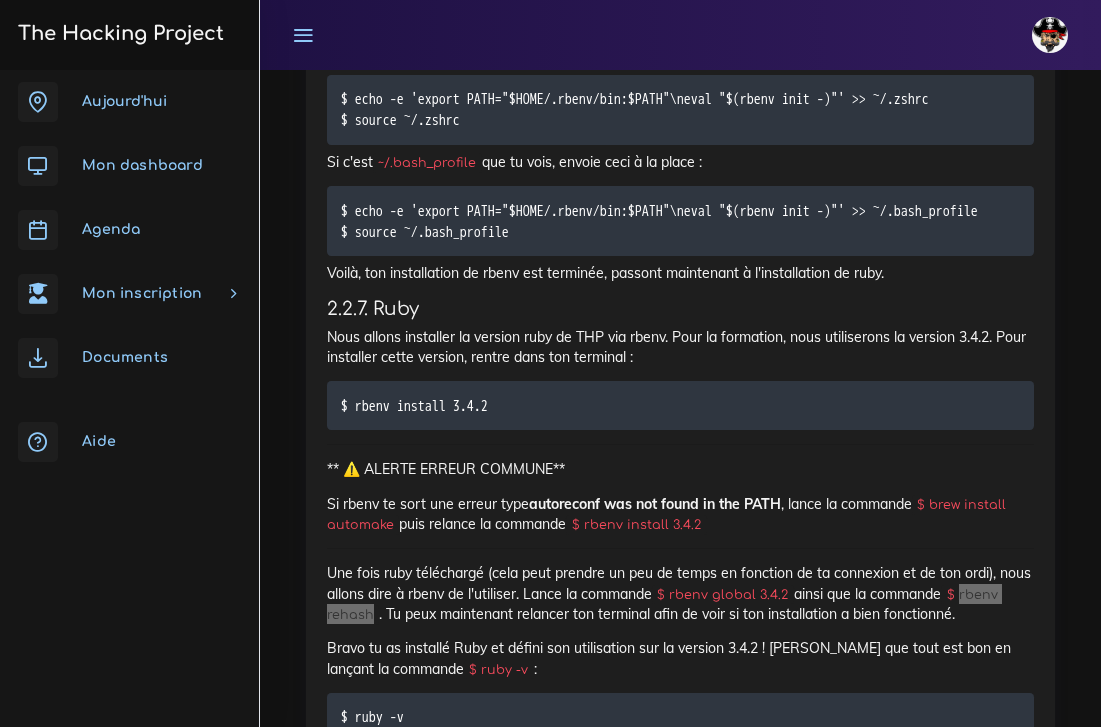 scroll, scrollTop: 30475, scrollLeft: 0, axis: vertical 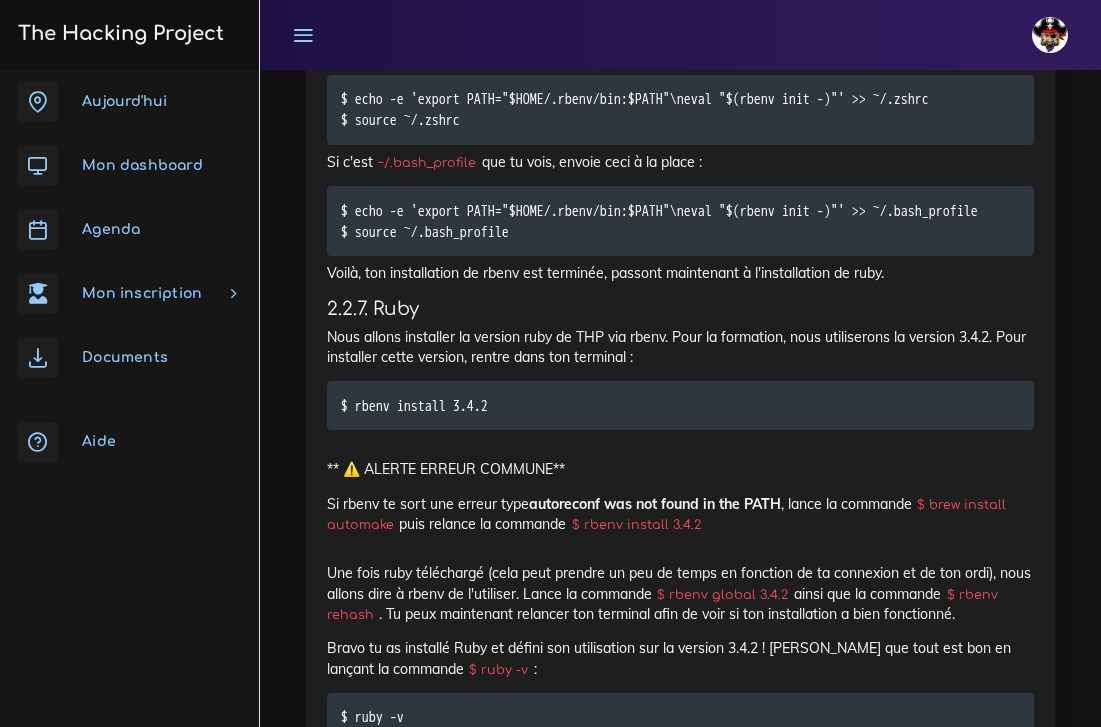 drag, startPoint x: 935, startPoint y: 451, endPoint x: 788, endPoint y: 452, distance: 147.0034 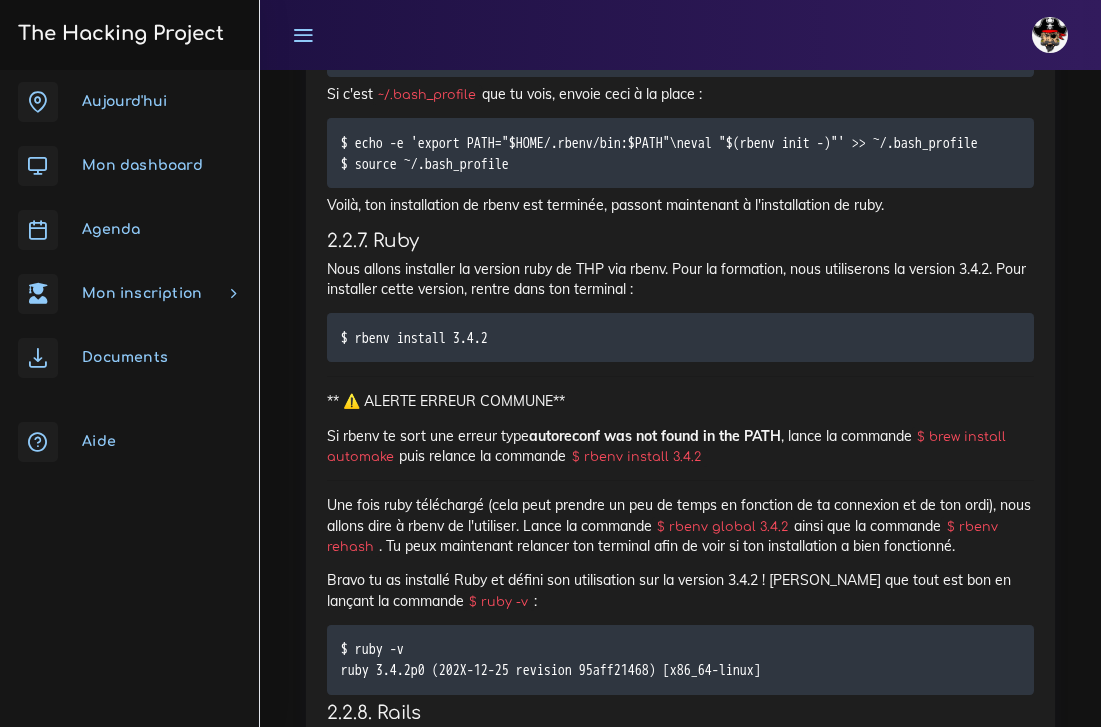 scroll, scrollTop: 30541, scrollLeft: 0, axis: vertical 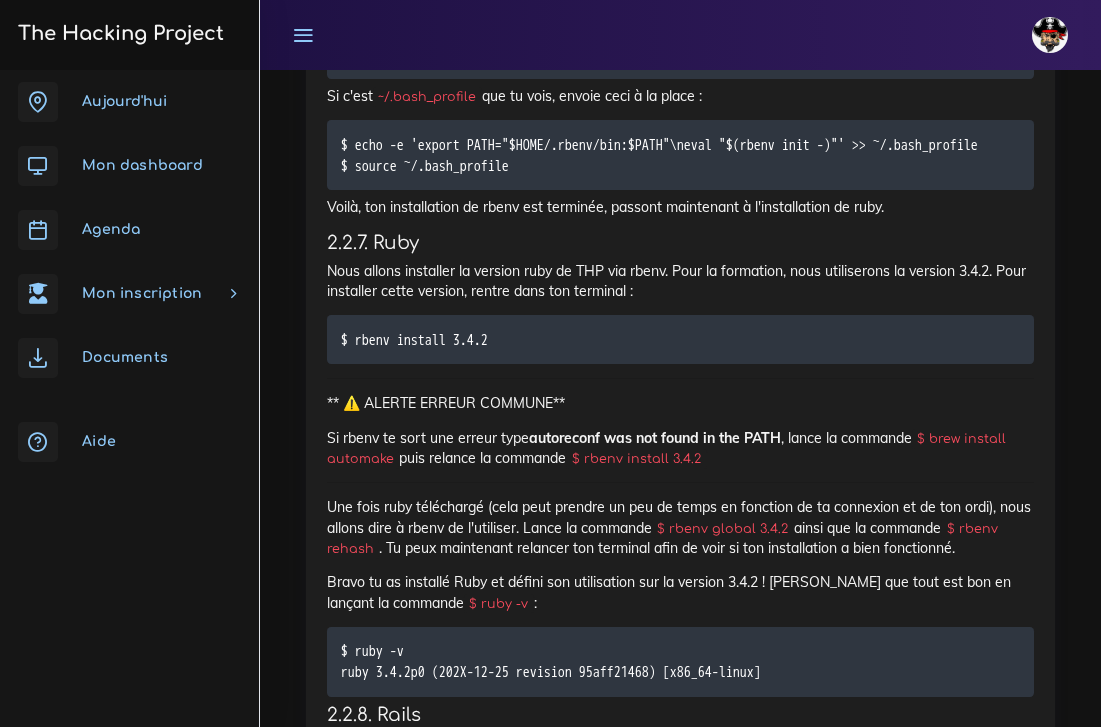 drag, startPoint x: 14, startPoint y: 265, endPoint x: 834, endPoint y: 391, distance: 829.624 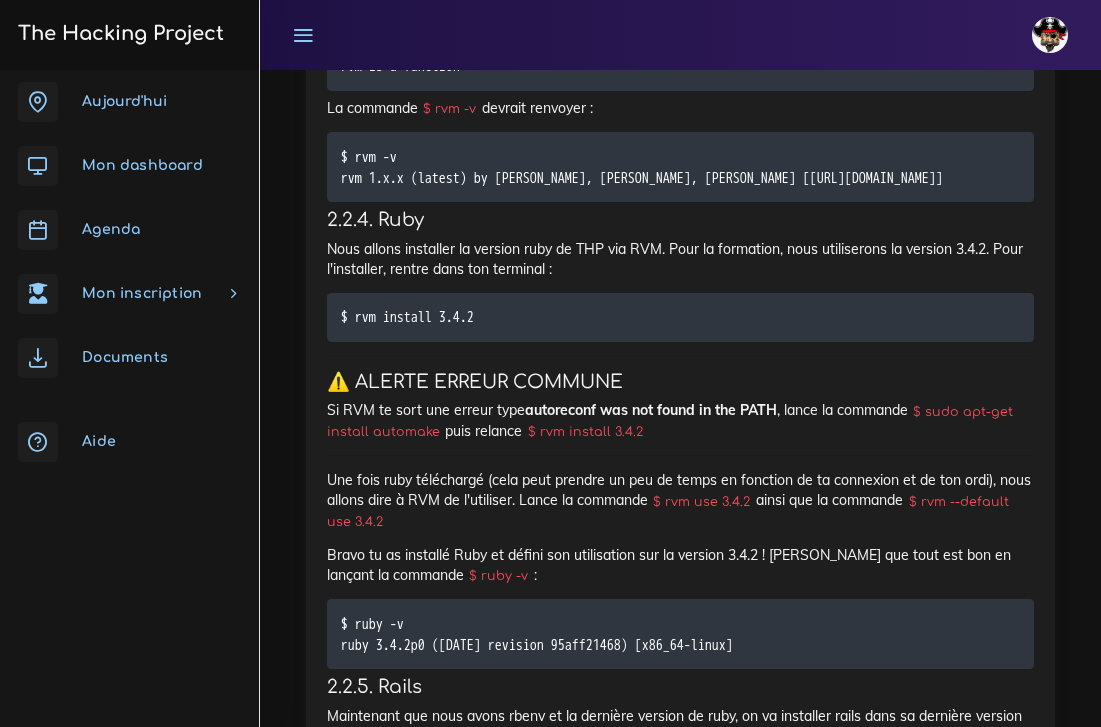 scroll, scrollTop: 35374, scrollLeft: 0, axis: vertical 